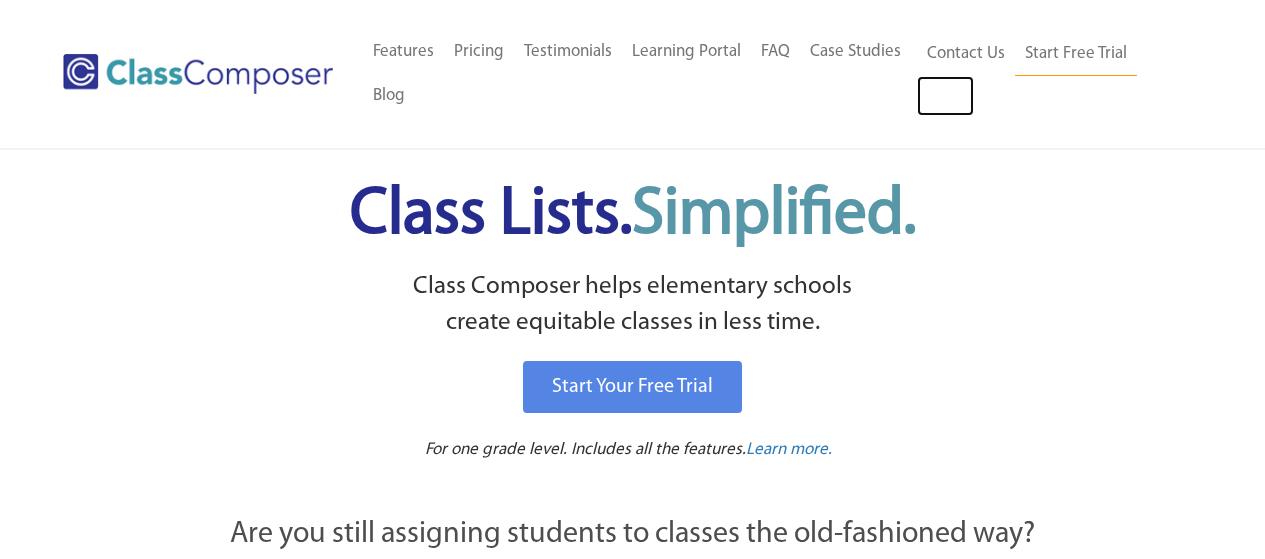 scroll, scrollTop: 0, scrollLeft: 0, axis: both 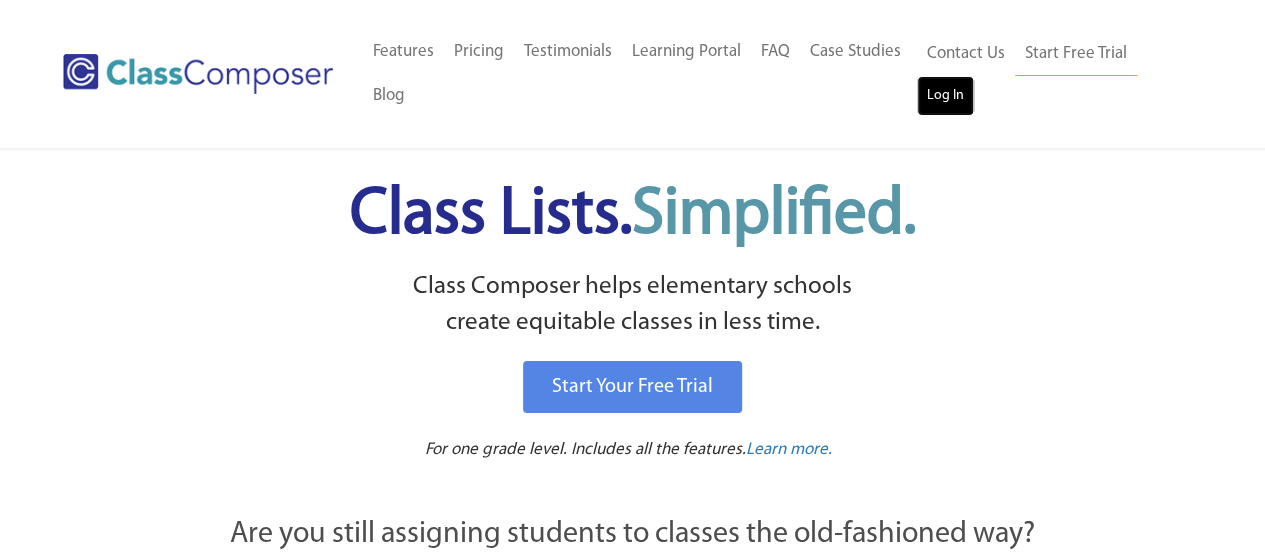 drag, startPoint x: 0, startPoint y: 0, endPoint x: 946, endPoint y: 108, distance: 952.14496 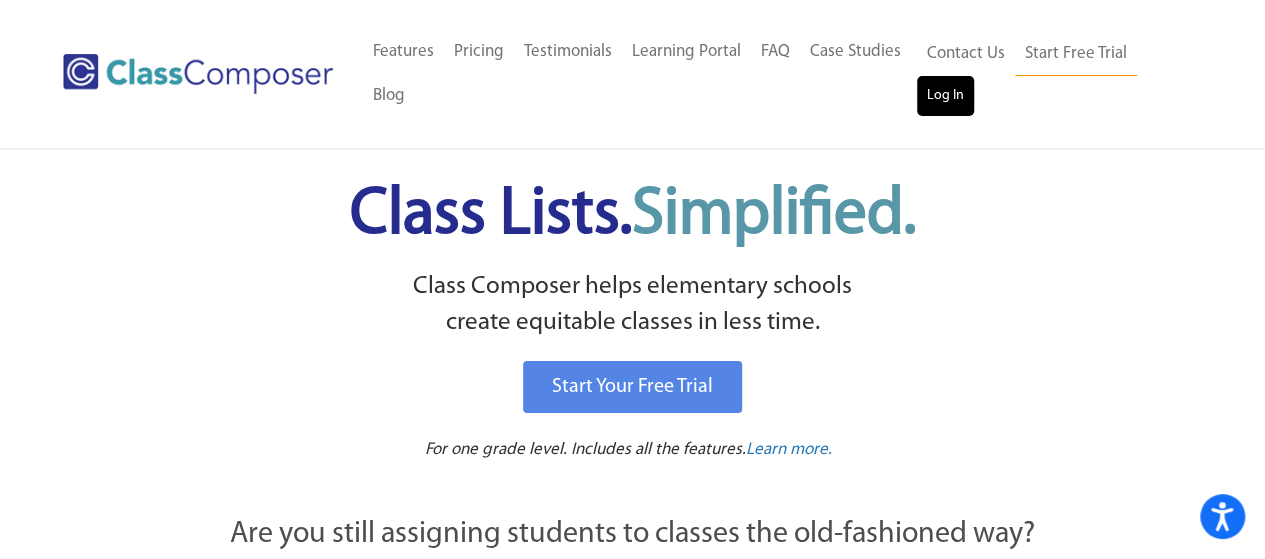 scroll, scrollTop: 0, scrollLeft: 0, axis: both 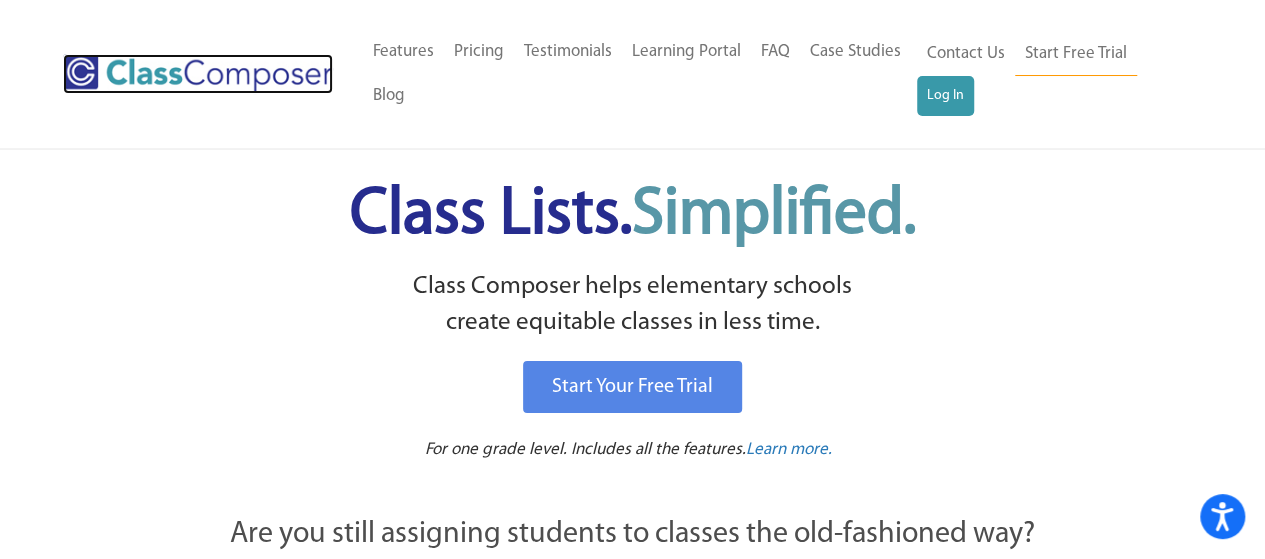 click at bounding box center [198, 74] 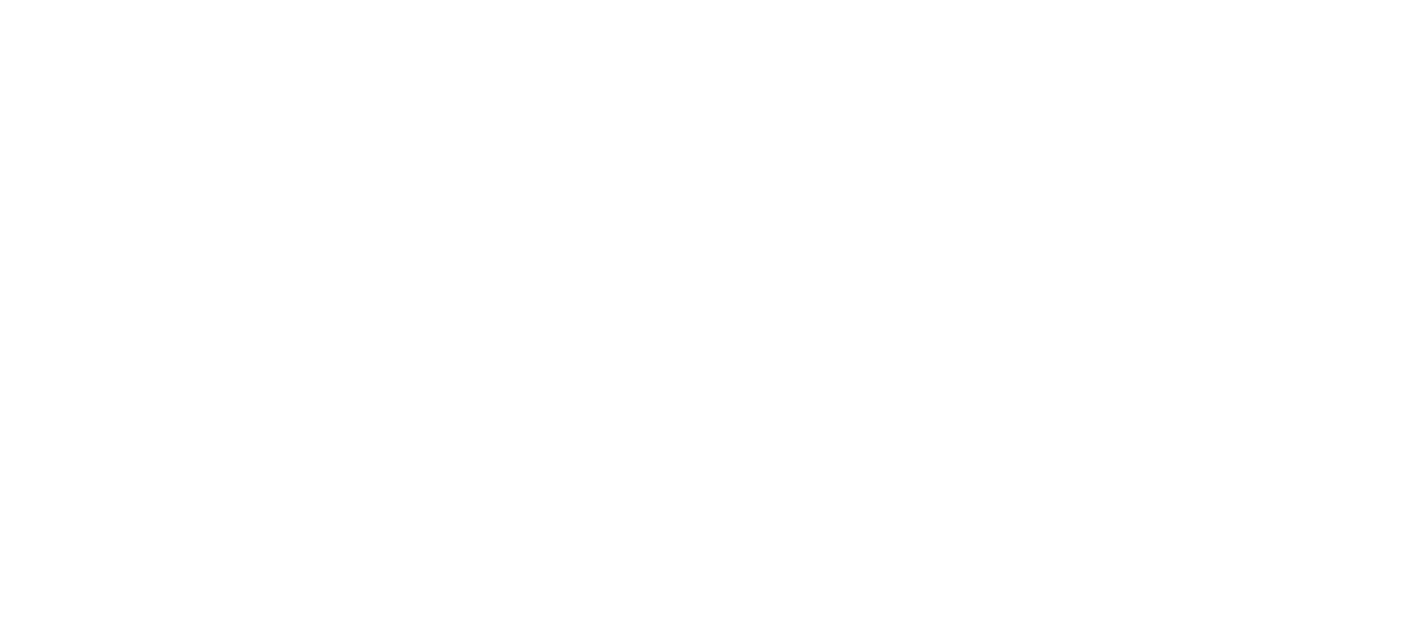 scroll, scrollTop: 0, scrollLeft: 0, axis: both 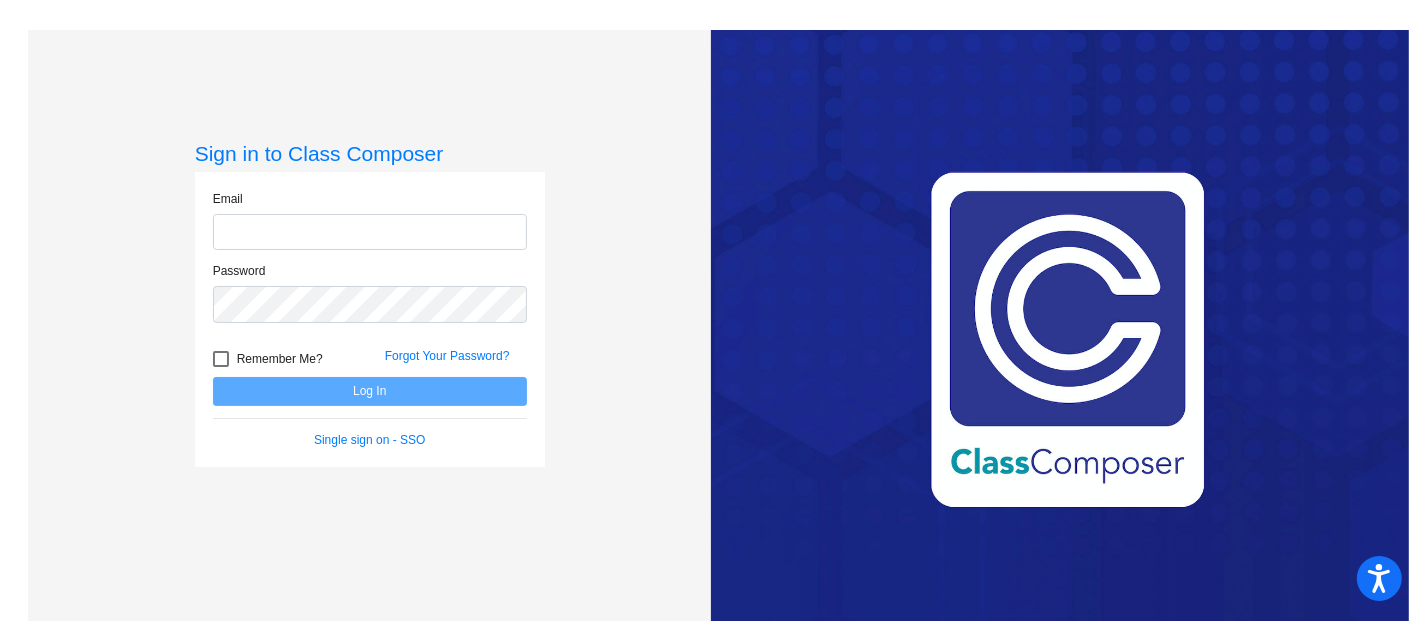 type on "[EMAIL]" 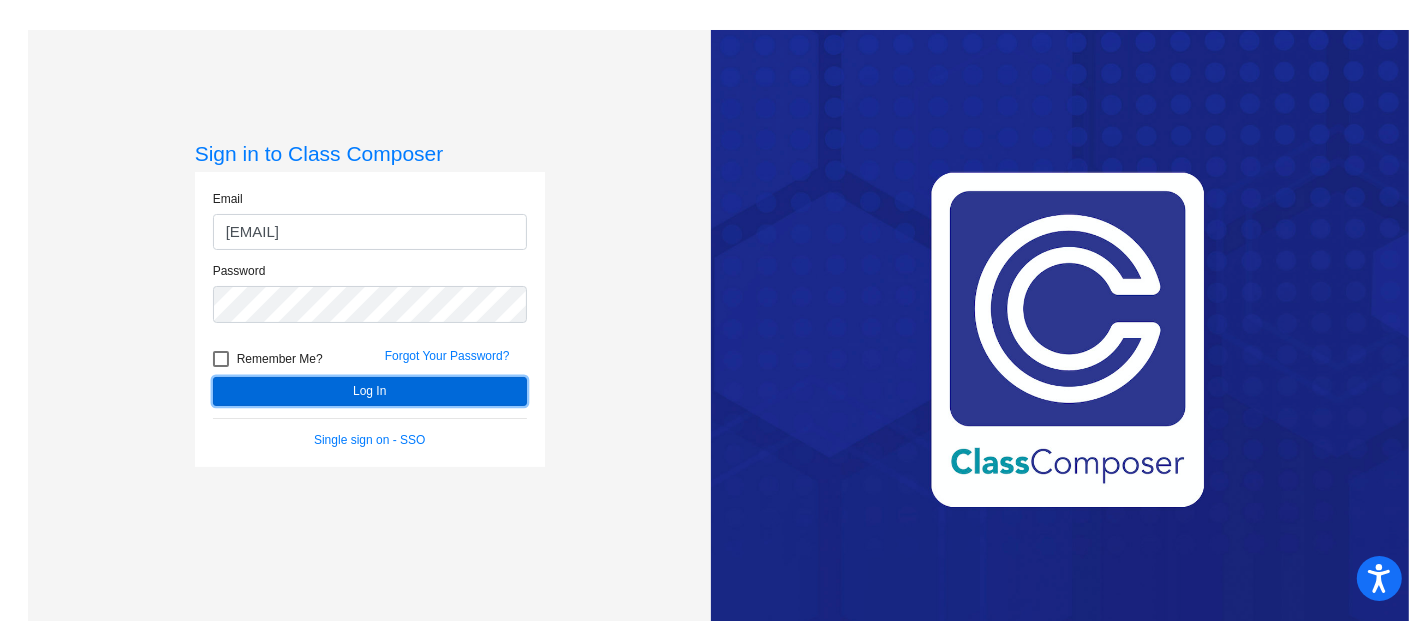 click on "Log In" 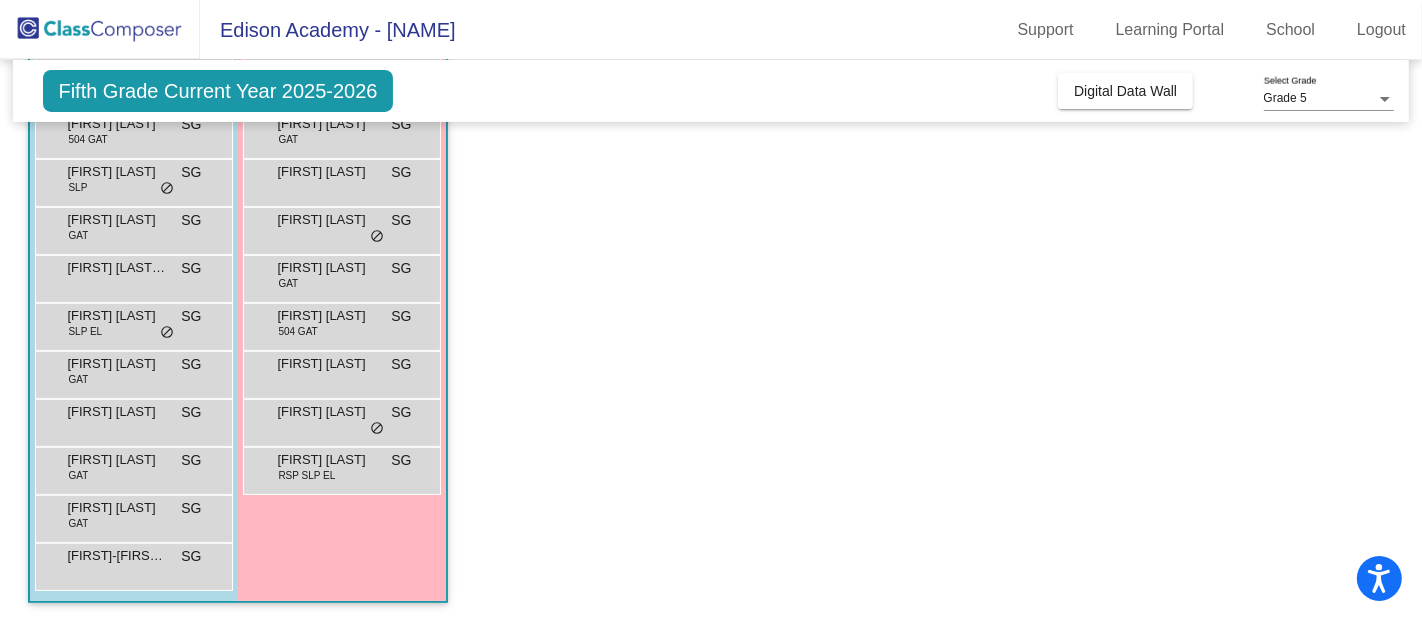 scroll, scrollTop: 0, scrollLeft: 0, axis: both 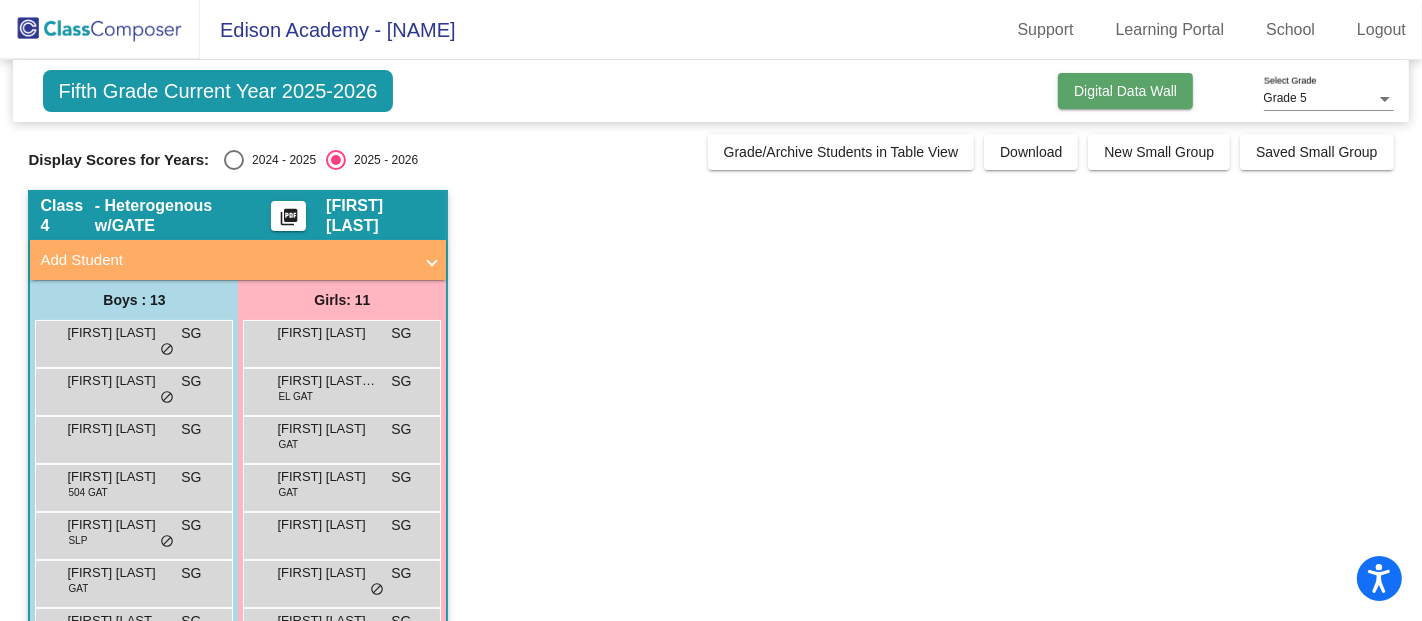 click on "Digital Data Wall" 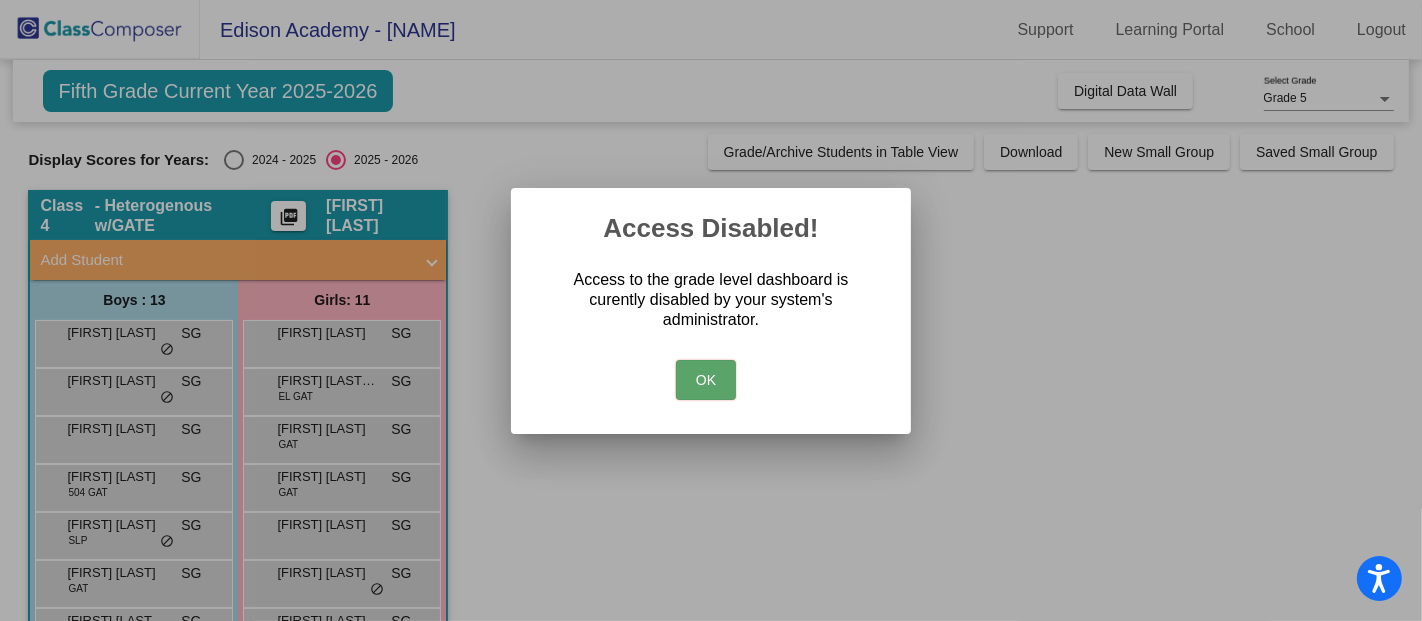 click on "OK" at bounding box center (706, 380) 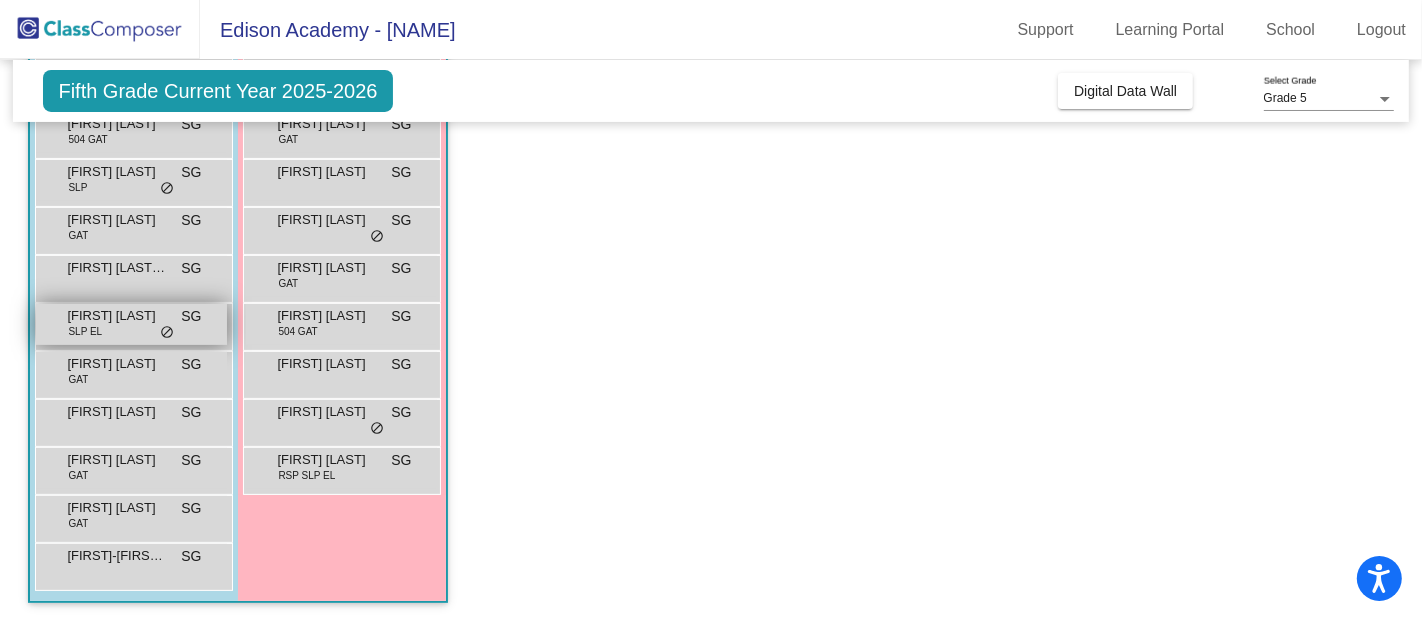 scroll, scrollTop: 0, scrollLeft: 0, axis: both 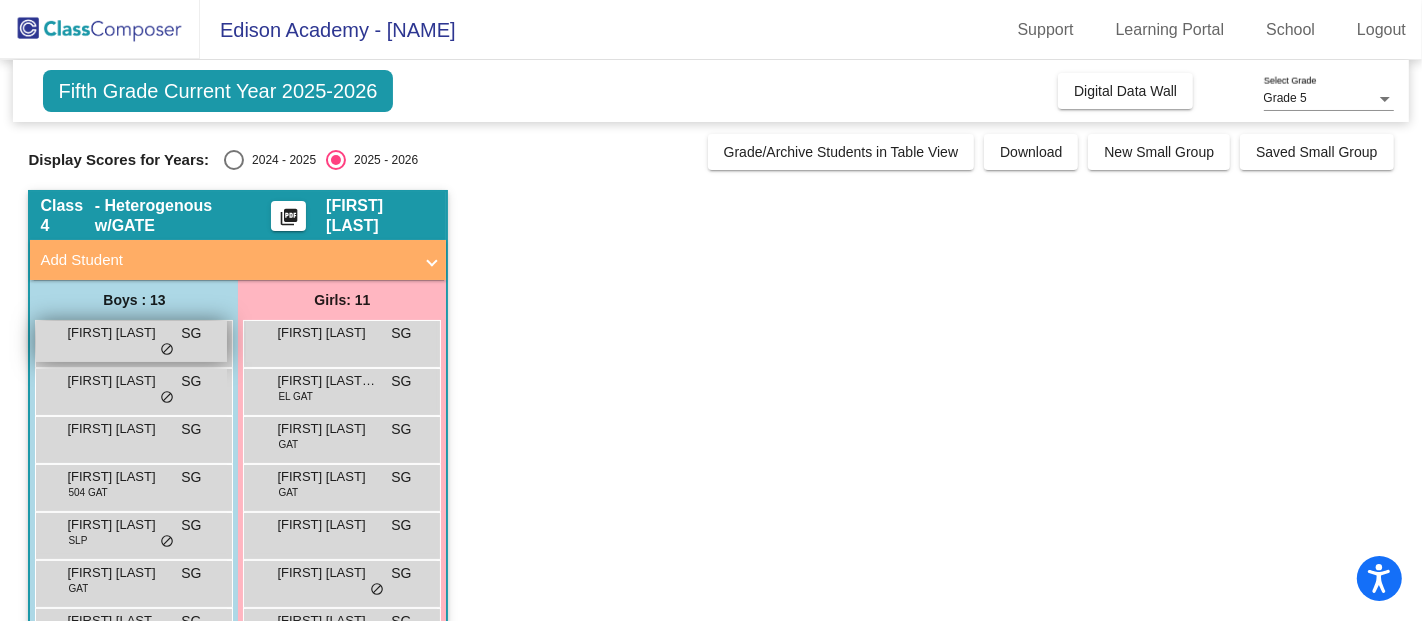 click on "Aiden Romo SG lock do_not_disturb_alt" at bounding box center (131, 341) 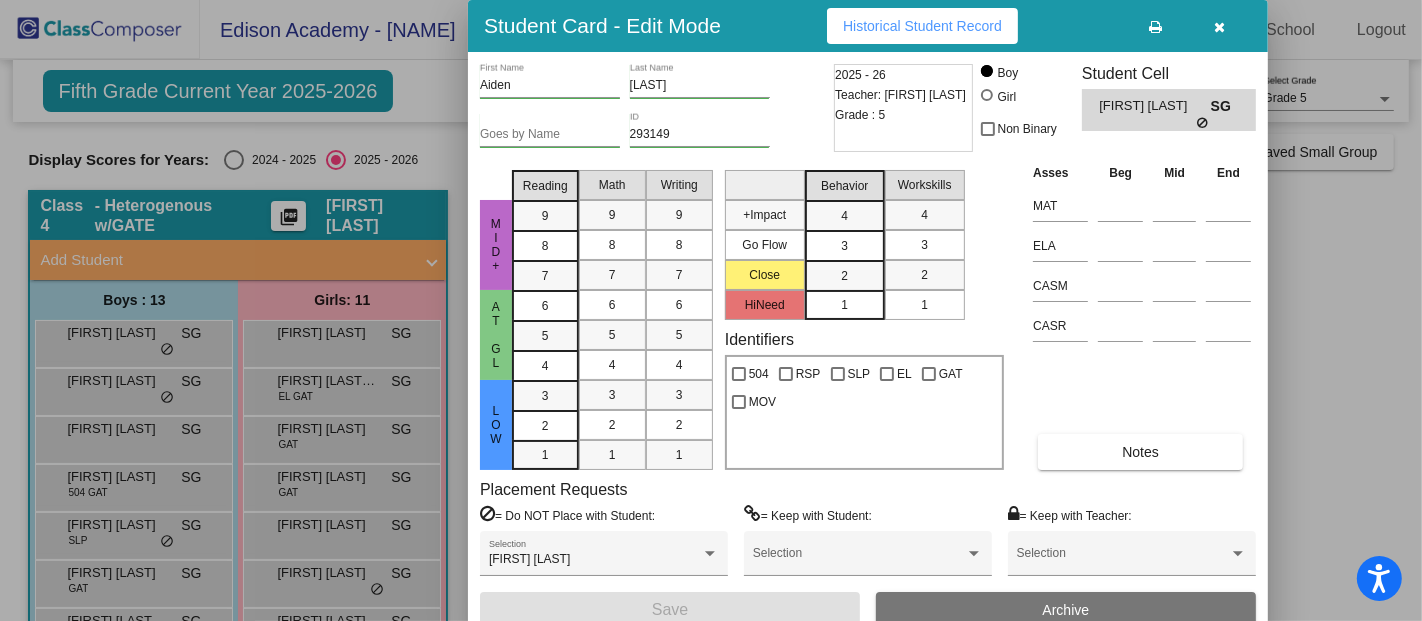 click on "Historical Student Record" at bounding box center [922, 26] 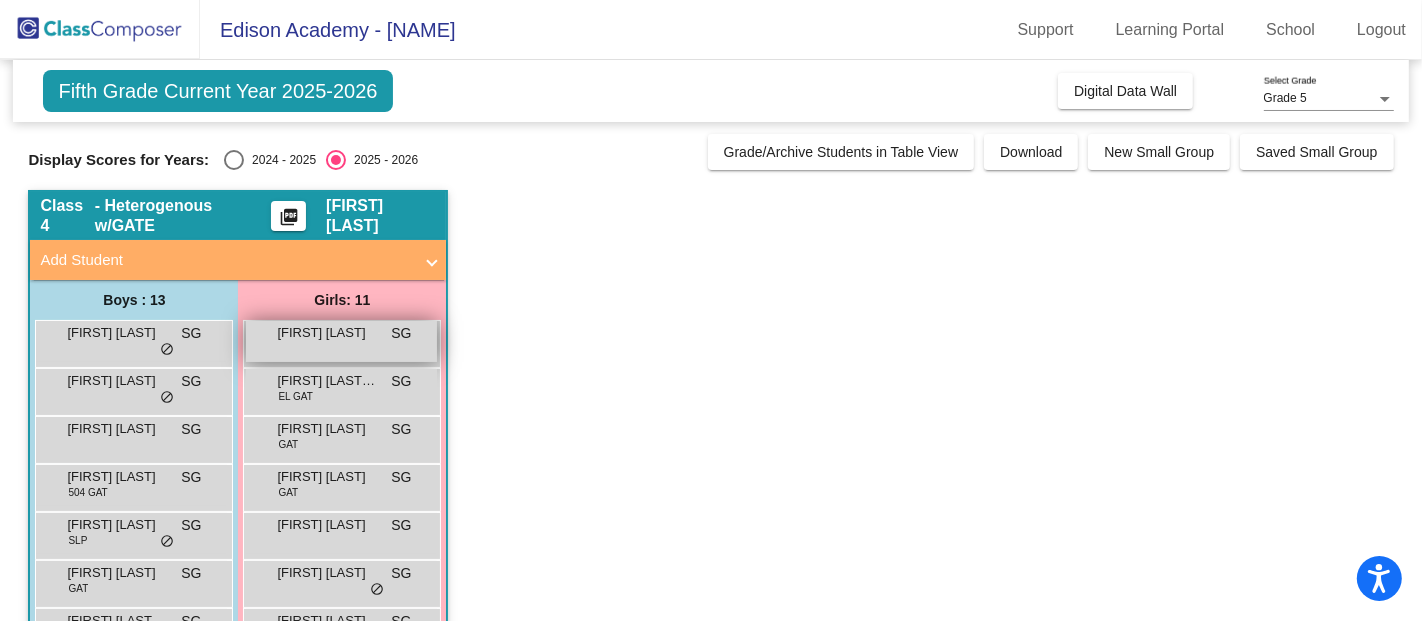 click on "Alexis Espinosa" at bounding box center (327, 333) 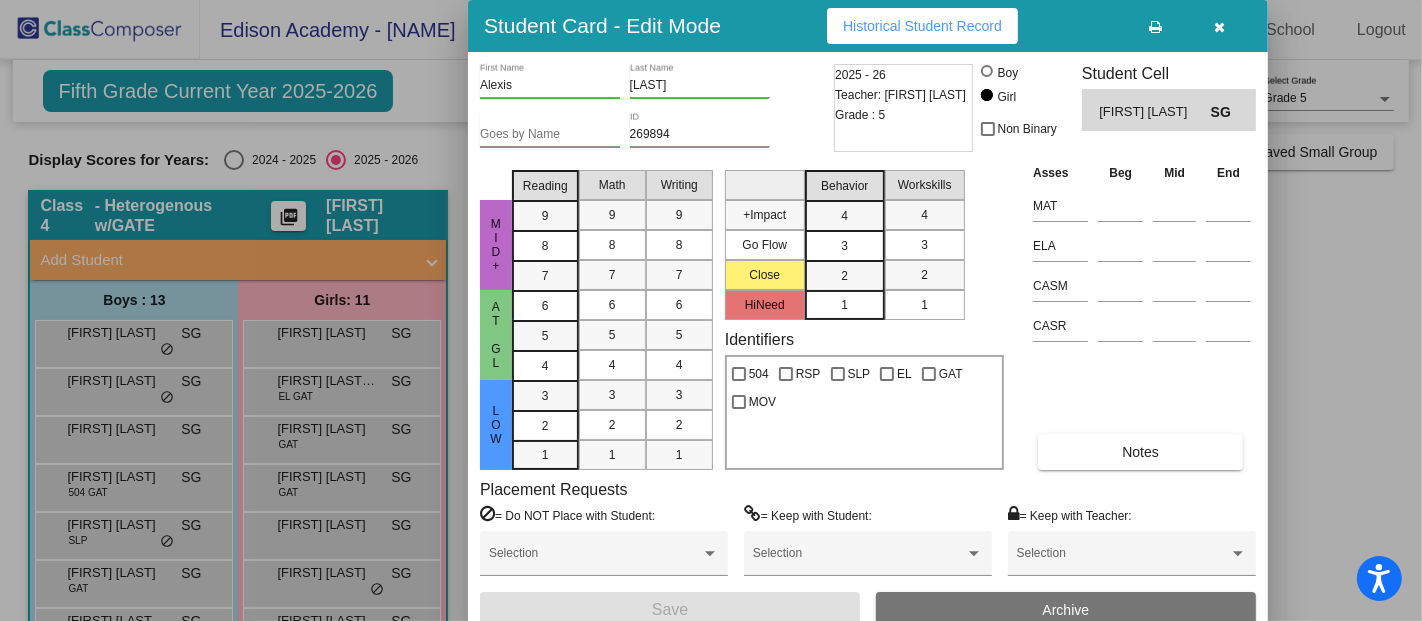 click on "Historical Student Record" at bounding box center [922, 26] 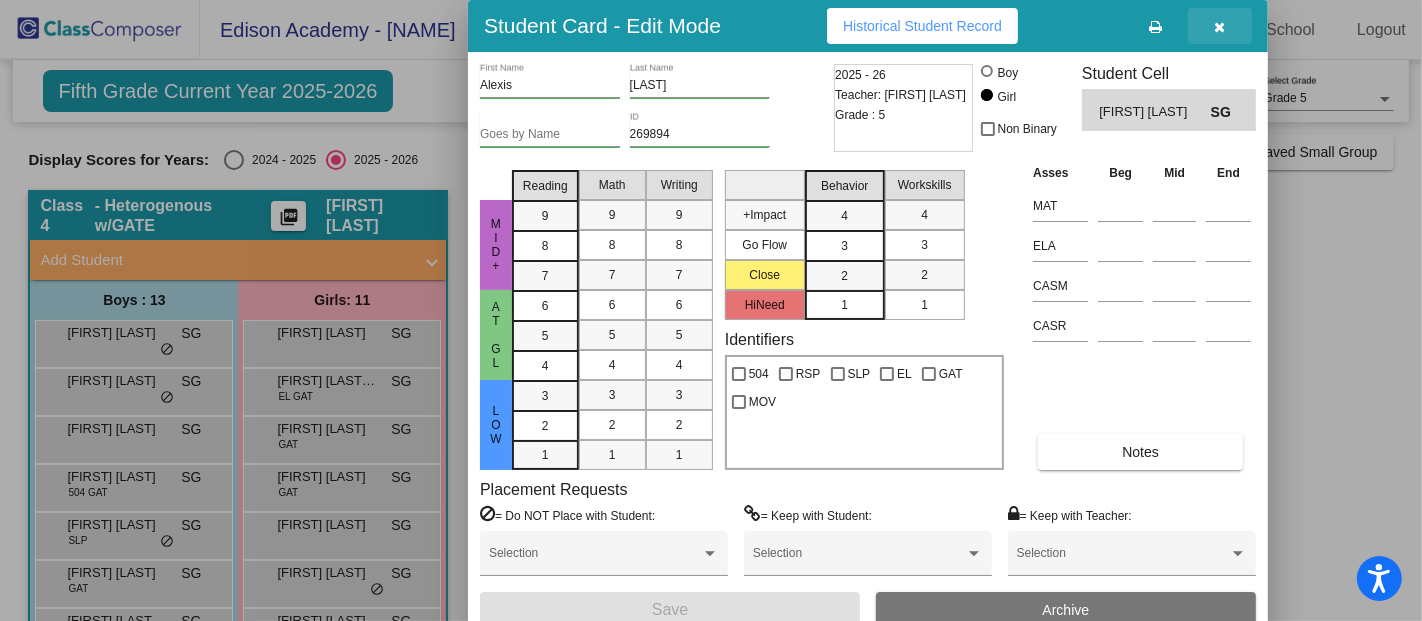 click at bounding box center (1220, 26) 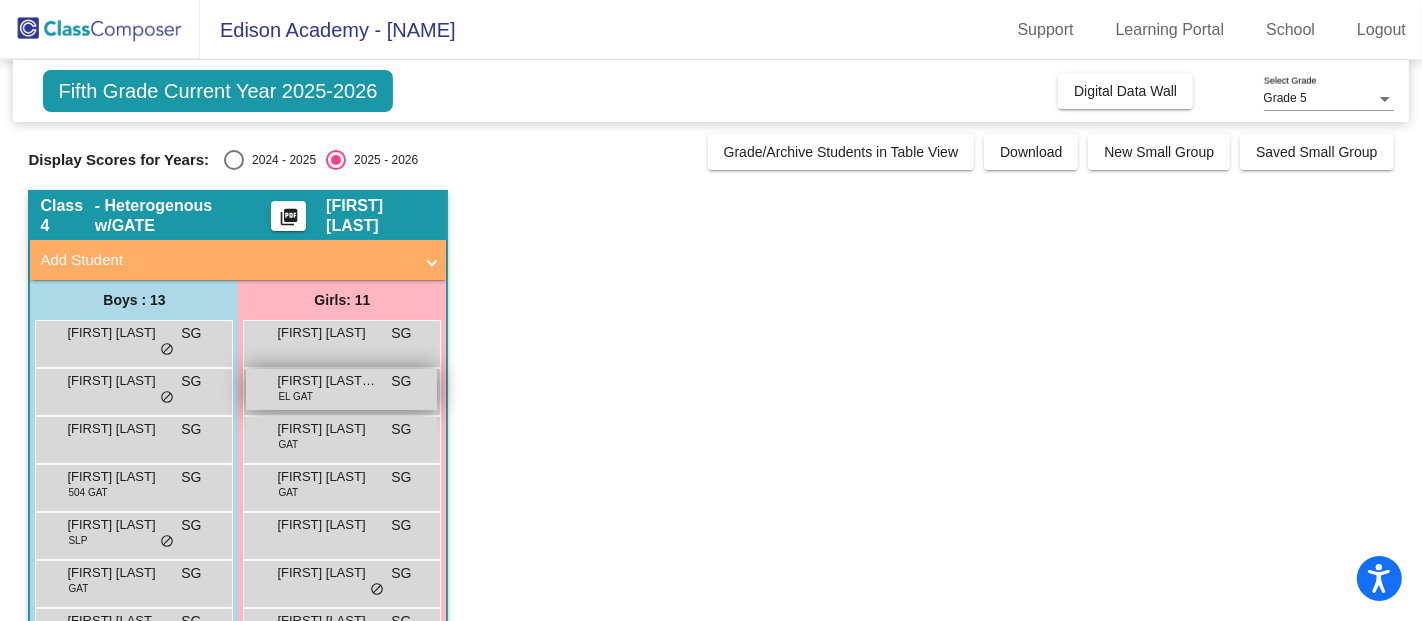 click on "EL GAT" at bounding box center [295, 396] 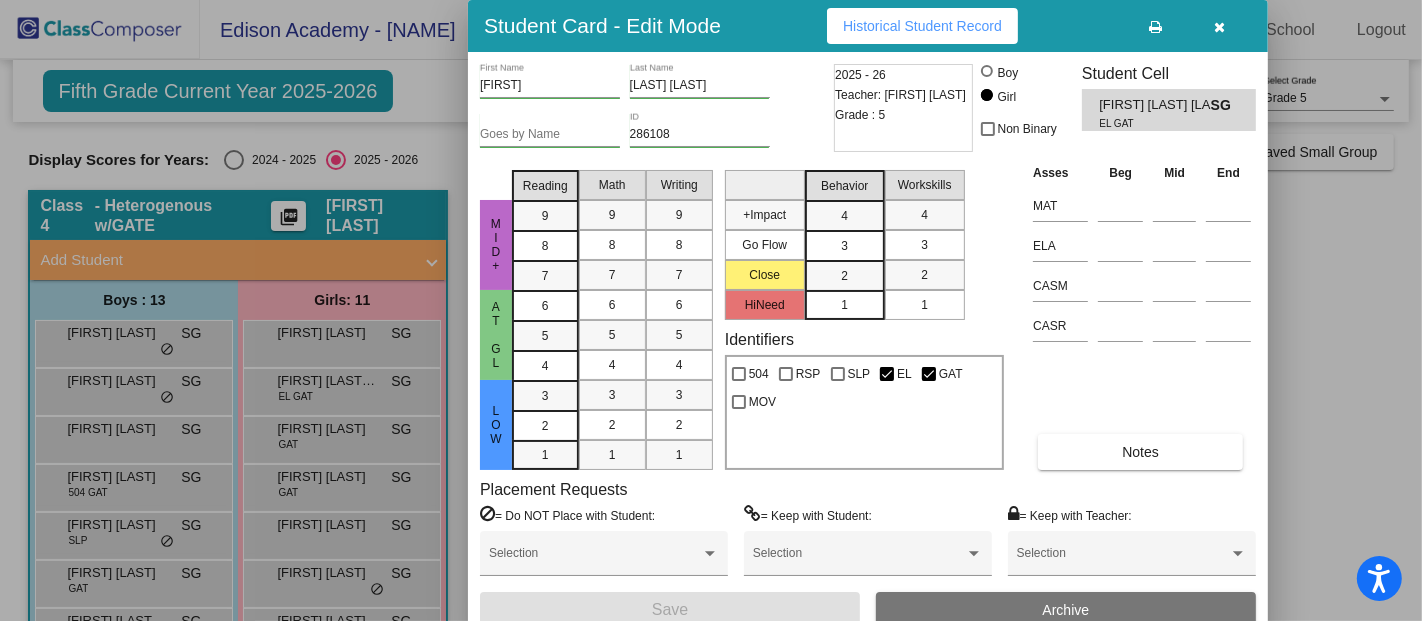 click on "Historical Student Record" at bounding box center [922, 26] 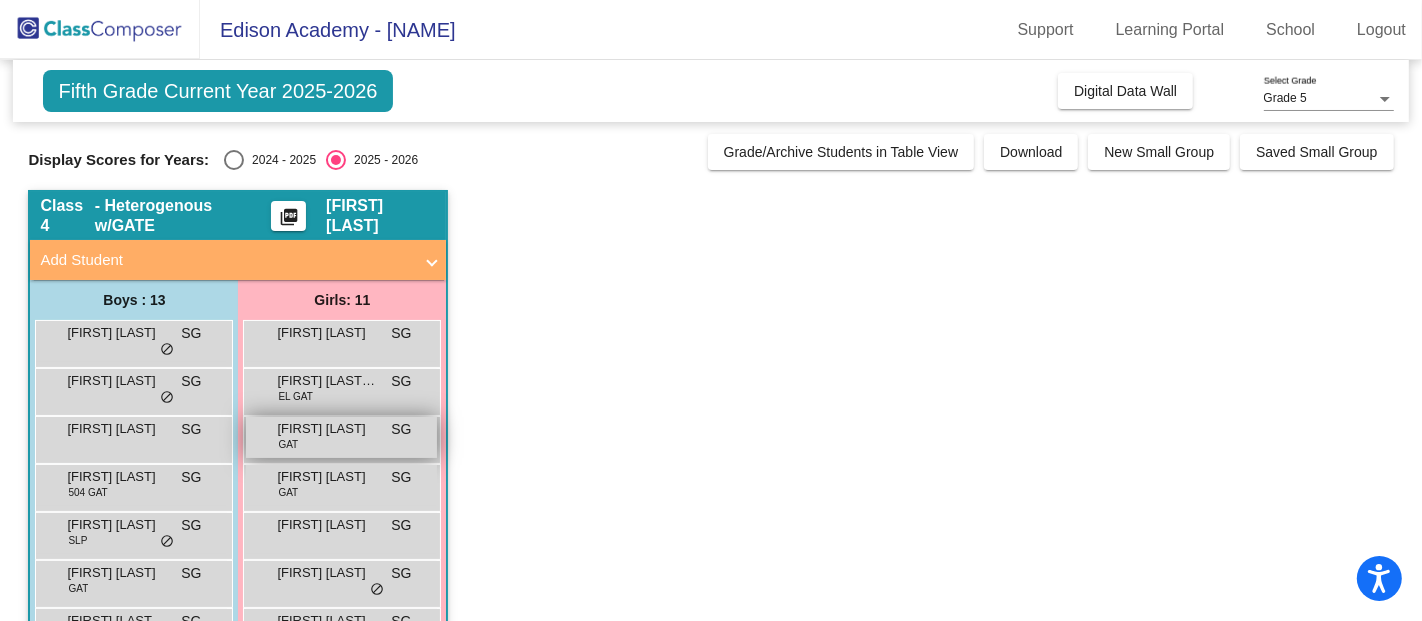 click on "Annabelle Cabrera" at bounding box center (327, 429) 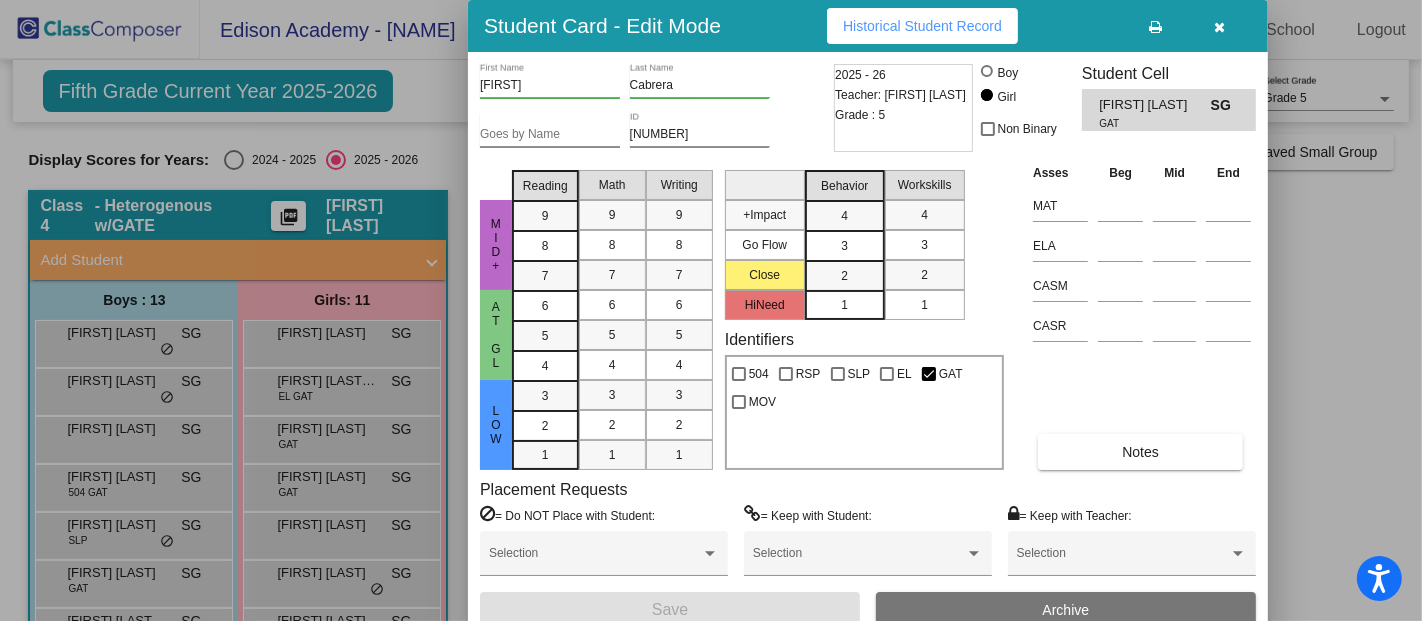 click on "Historical Student Record" at bounding box center [922, 26] 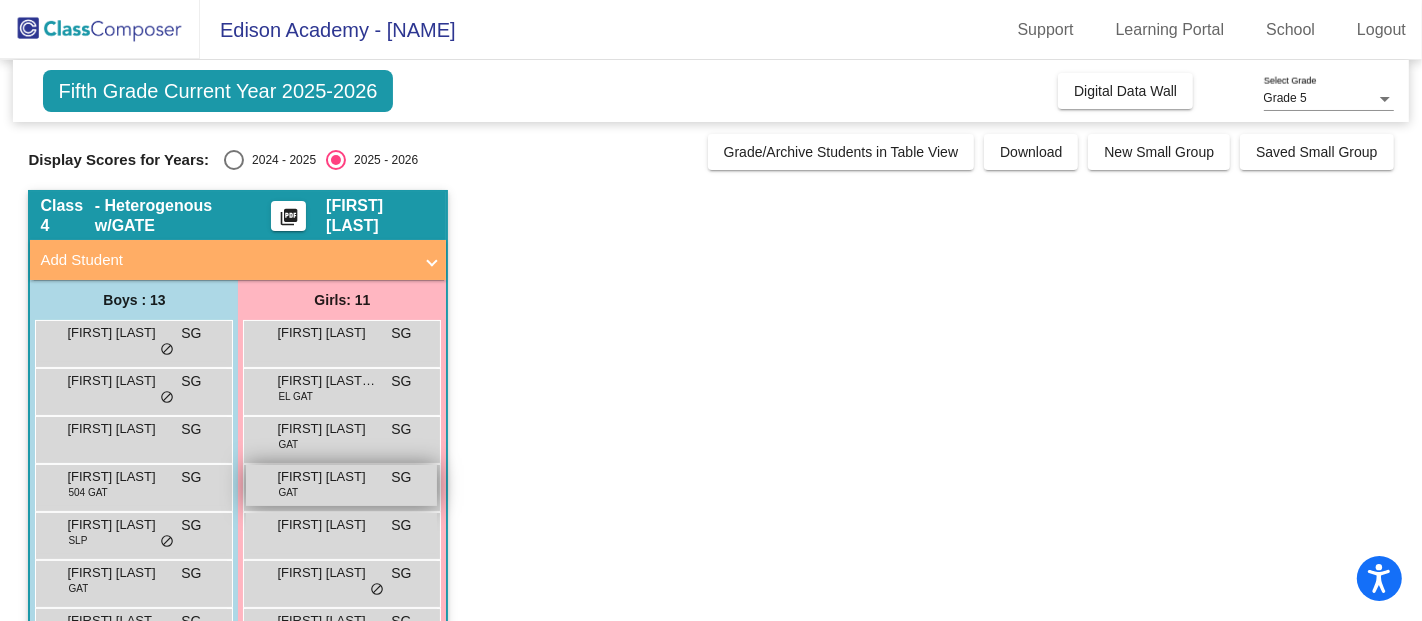 click on "Cassandra Daniel" at bounding box center [327, 477] 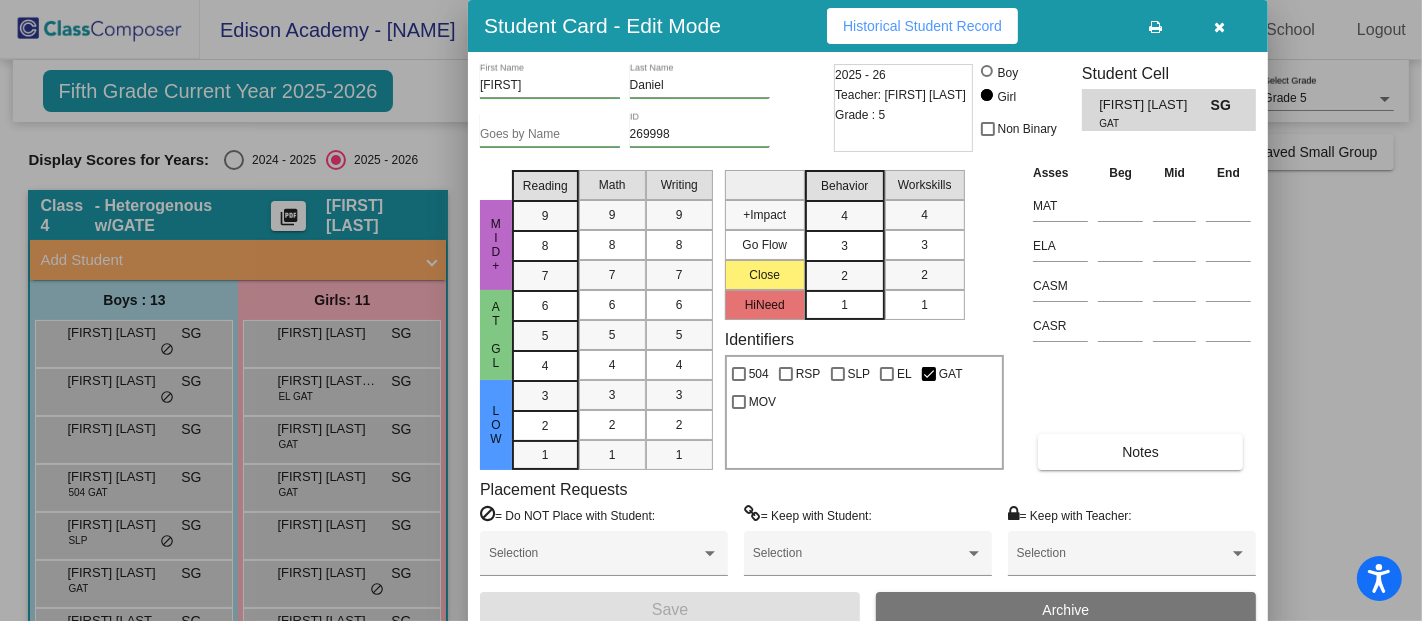 click on "Historical Student Record" at bounding box center (922, 26) 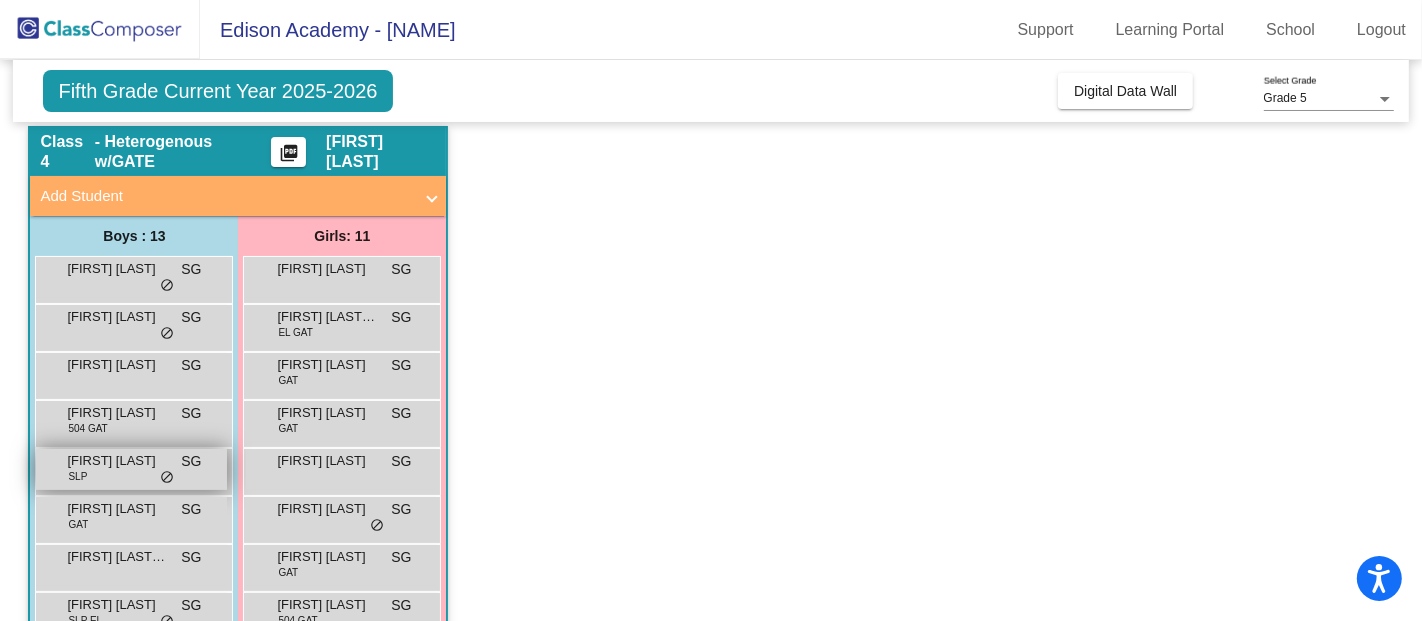 scroll, scrollTop: 111, scrollLeft: 0, axis: vertical 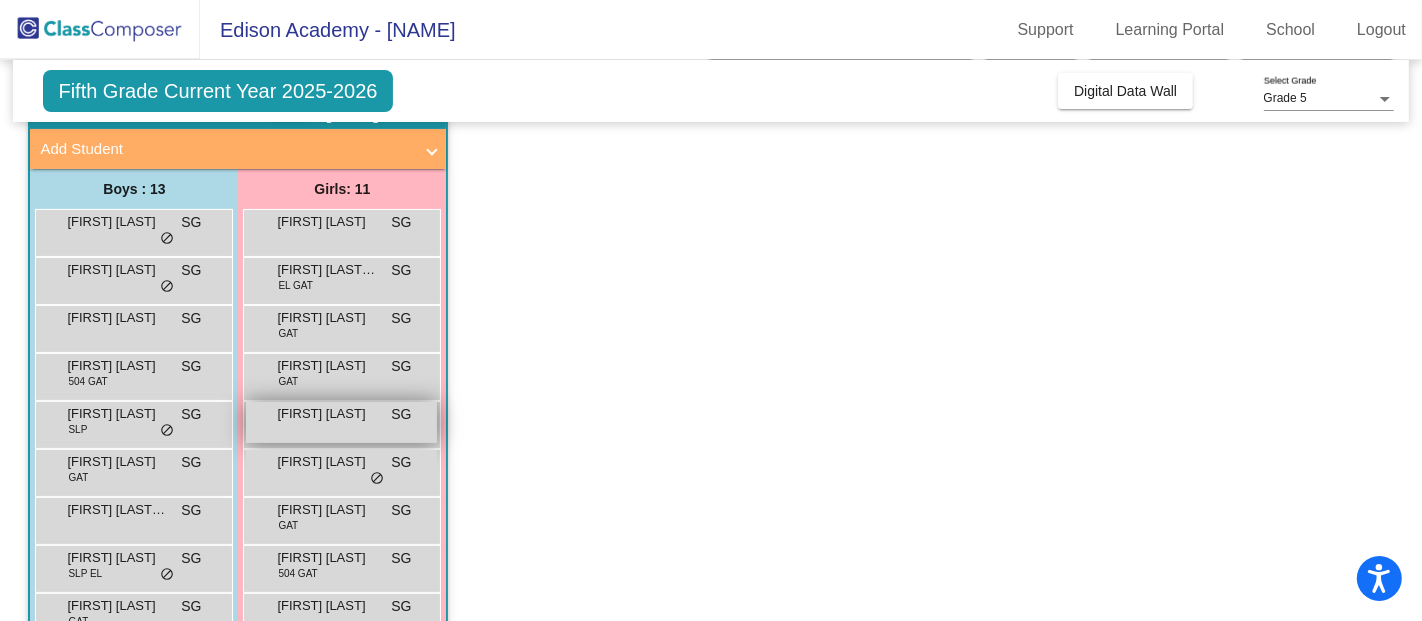 click on "Emma Stallings" at bounding box center (327, 414) 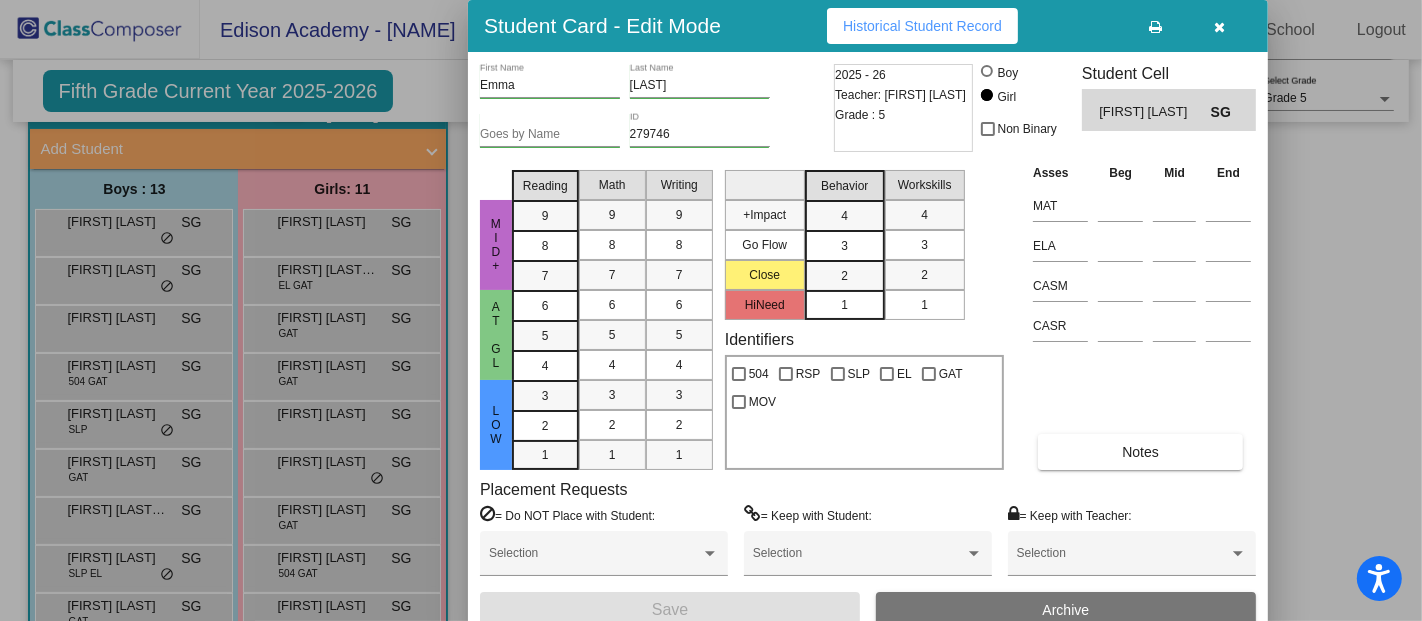 click on "Historical Student Record" at bounding box center [922, 26] 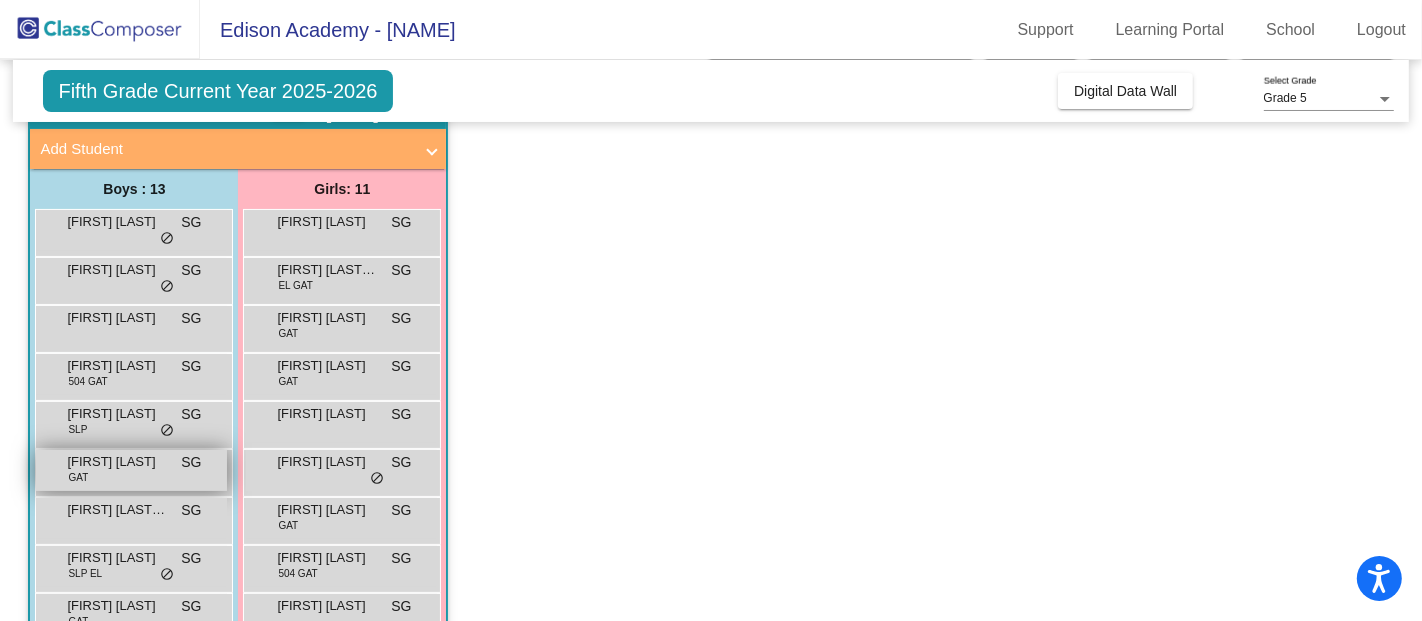 click on "Evan Gutierrez" at bounding box center (117, 462) 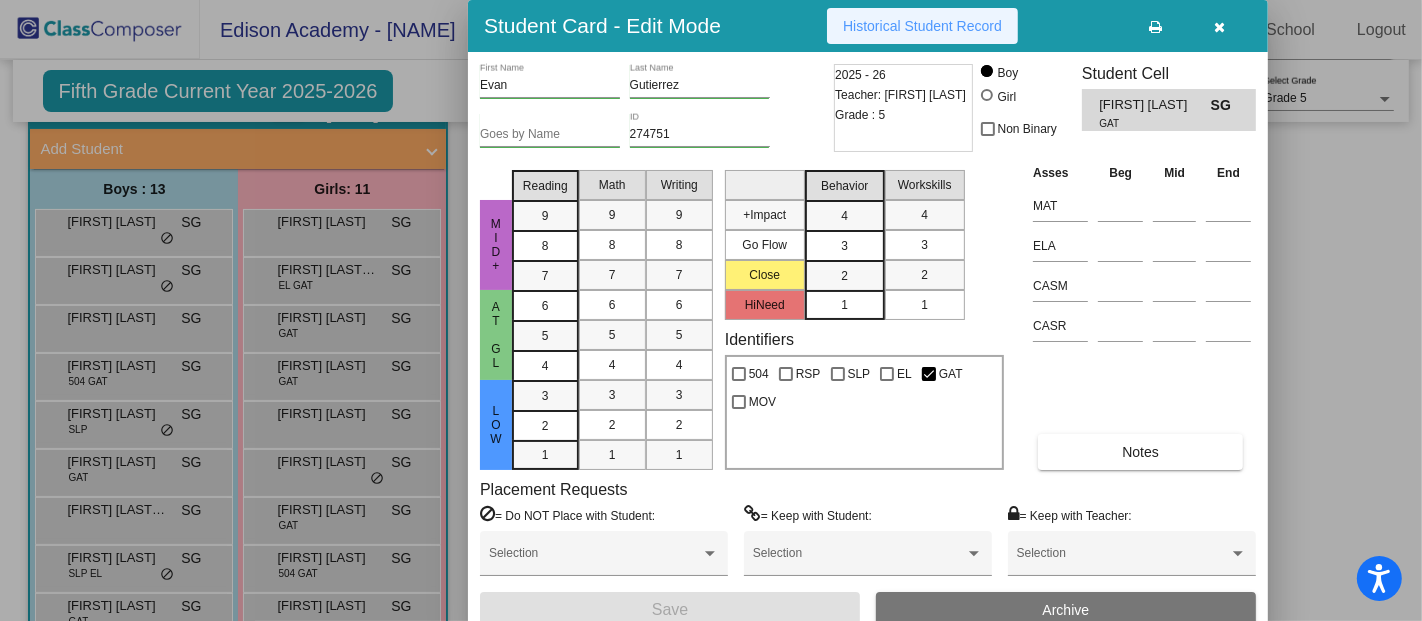 click on "Historical Student Record" at bounding box center [922, 26] 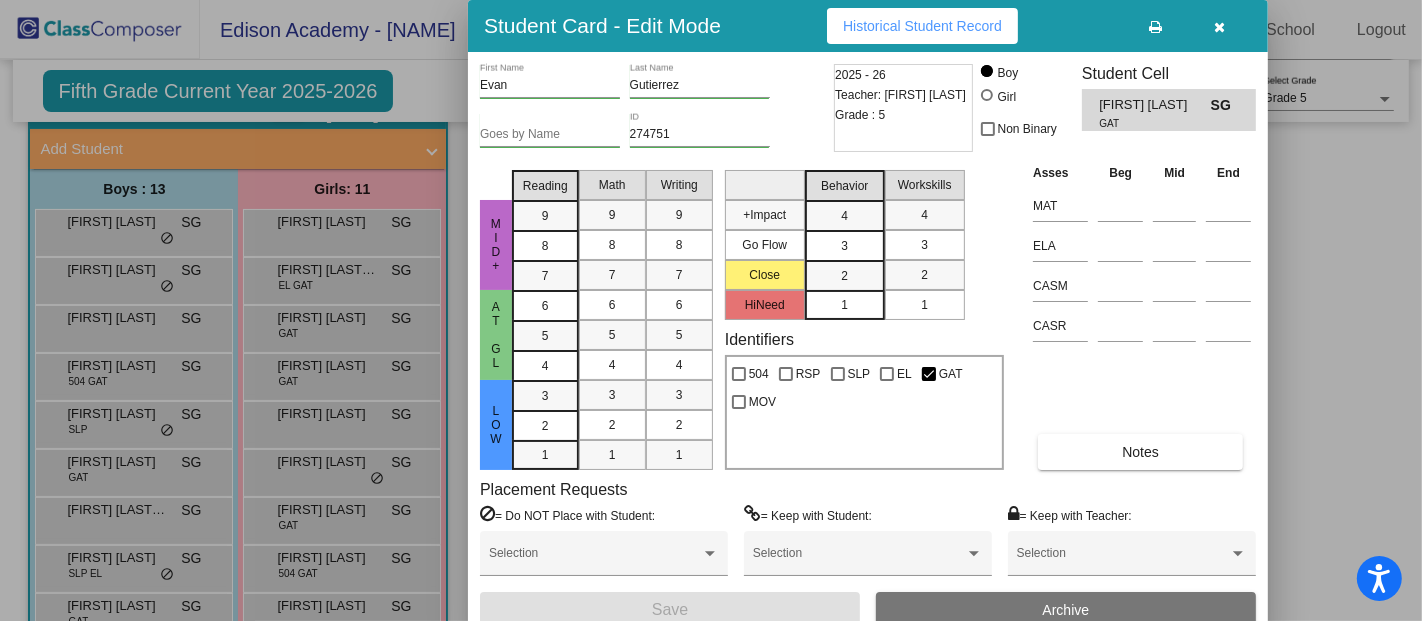 click at bounding box center [1220, 27] 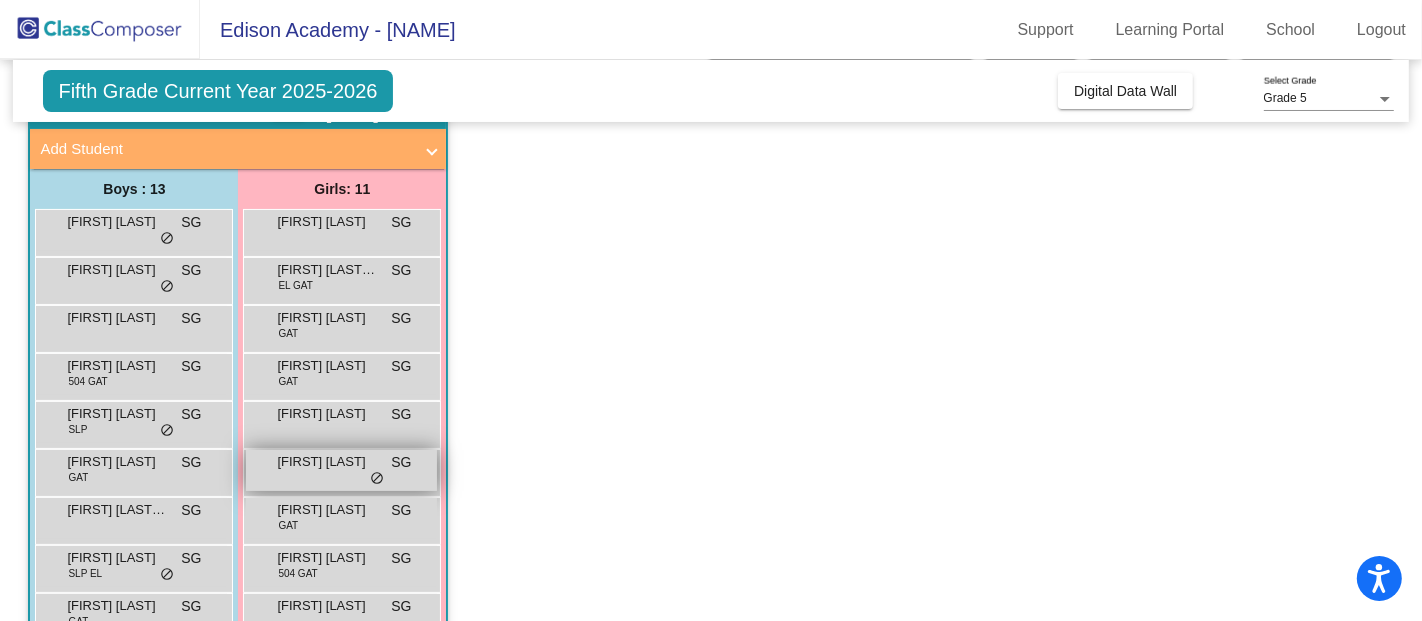 click on "Eva Ramirez" at bounding box center (327, 462) 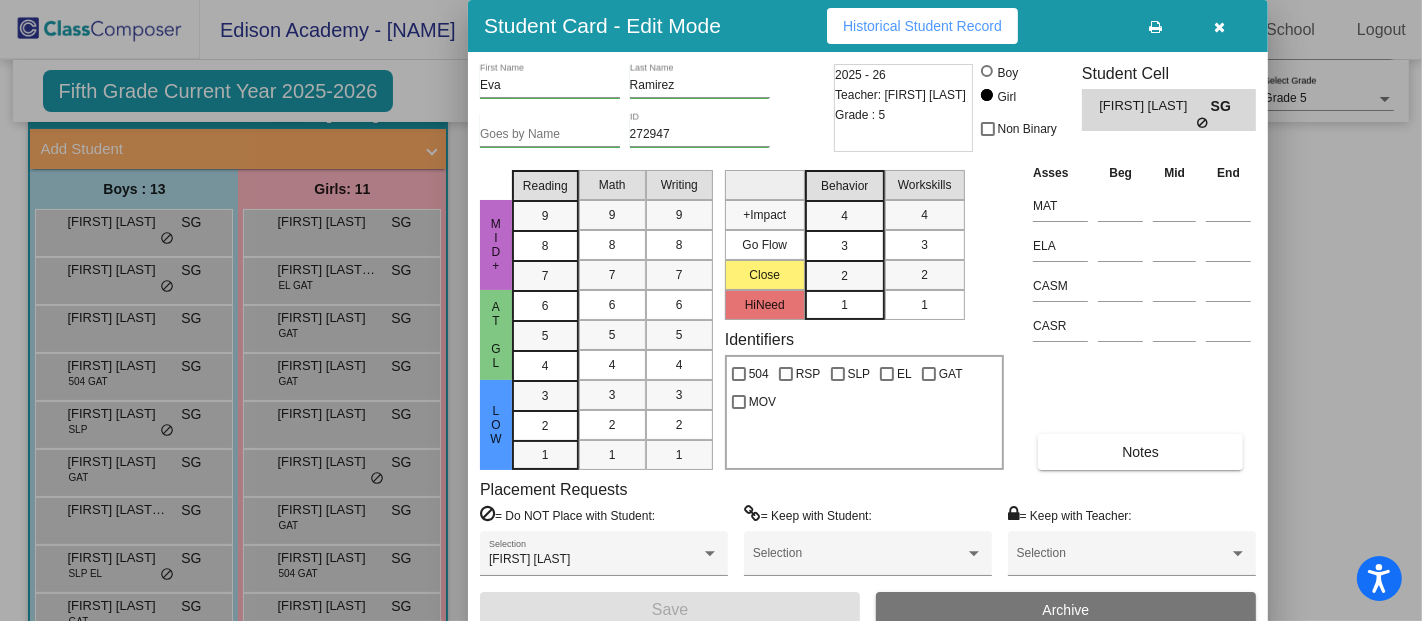 click on "Historical Student Record" at bounding box center (922, 26) 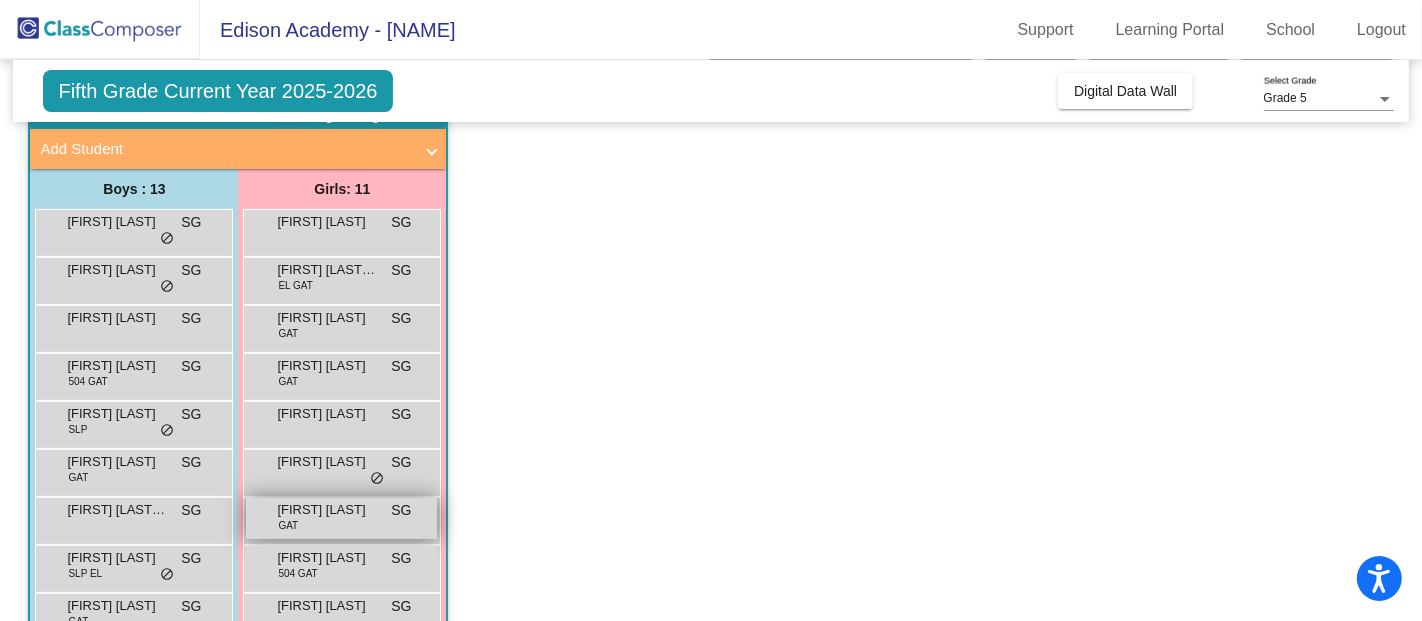 click on "Kaiyah Garcia" at bounding box center (327, 510) 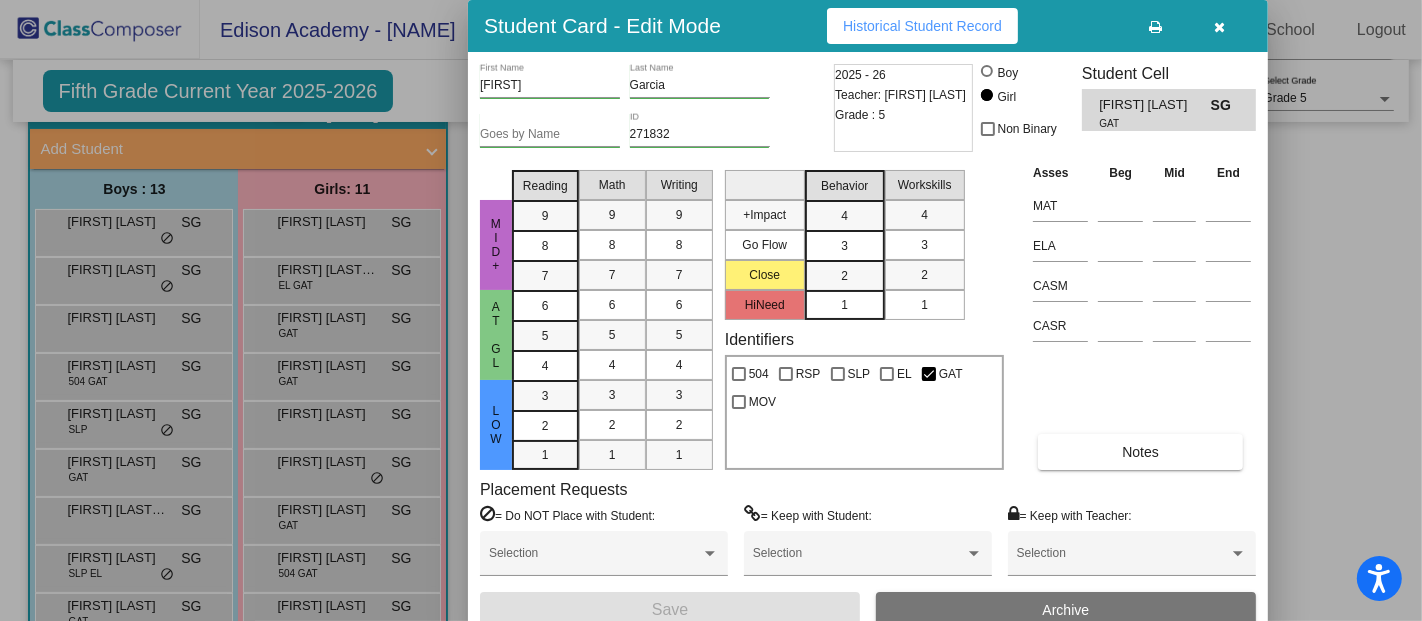 drag, startPoint x: 885, startPoint y: 17, endPoint x: 890, endPoint y: 2, distance: 15.811388 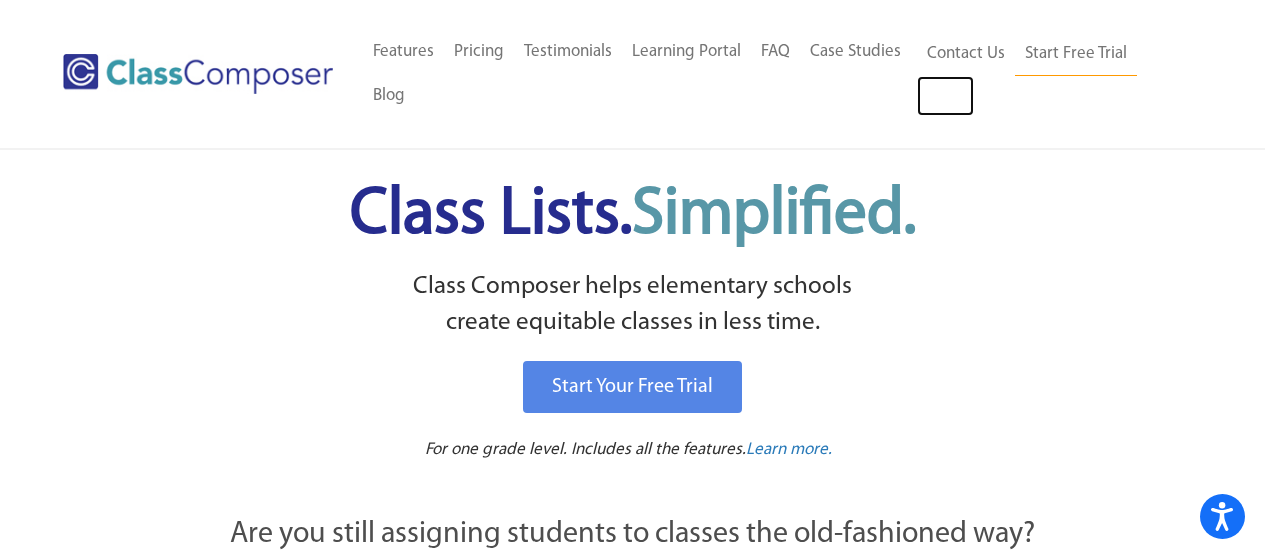 scroll, scrollTop: 0, scrollLeft: 0, axis: both 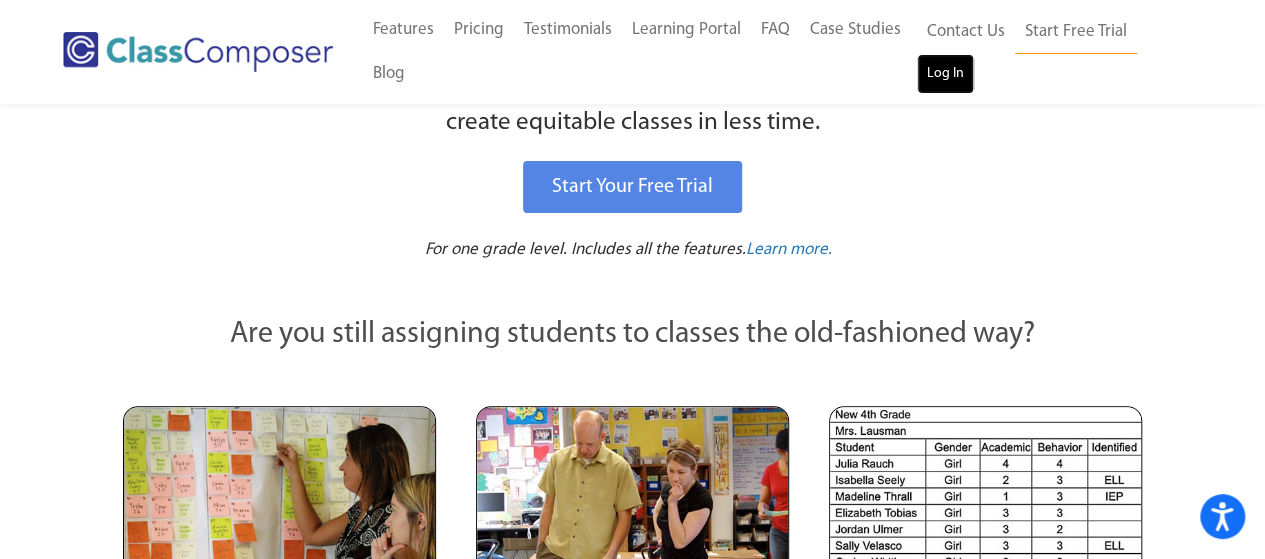 click on "Log In" at bounding box center [945, 74] 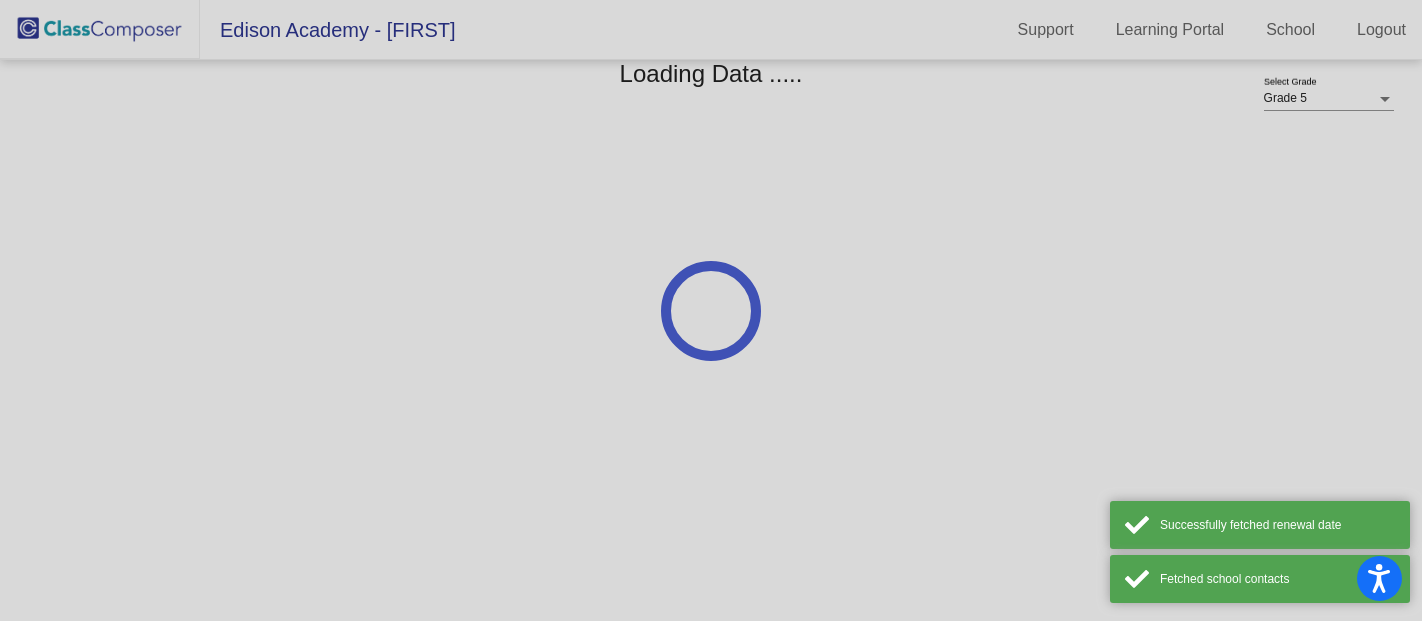 scroll, scrollTop: 0, scrollLeft: 0, axis: both 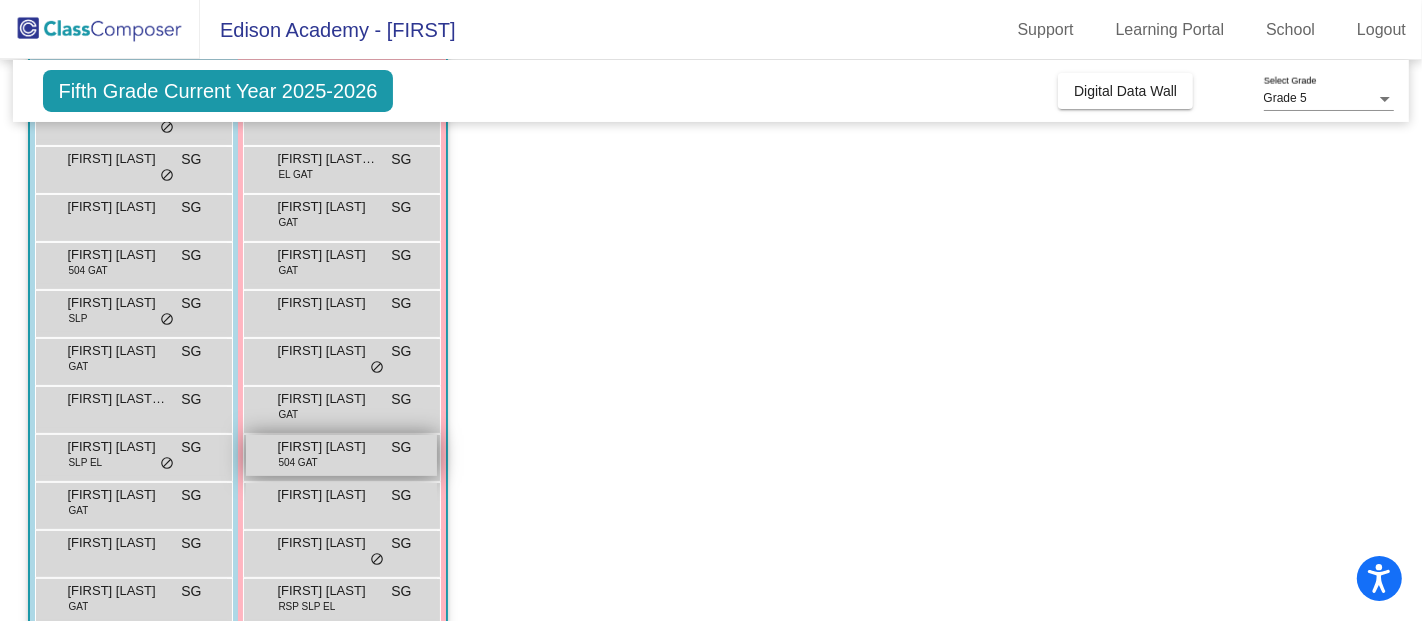 click on "[FIRST] [LAST]" at bounding box center [327, 447] 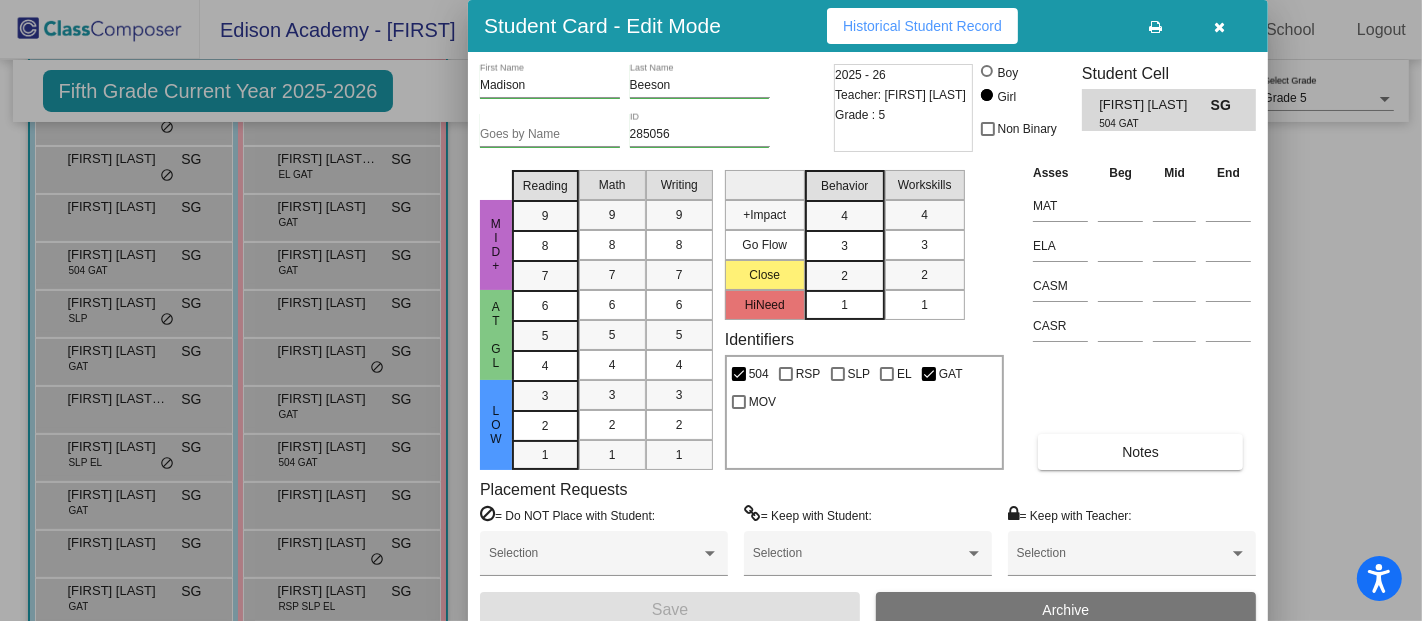 click on "Historical Student Record" at bounding box center [922, 26] 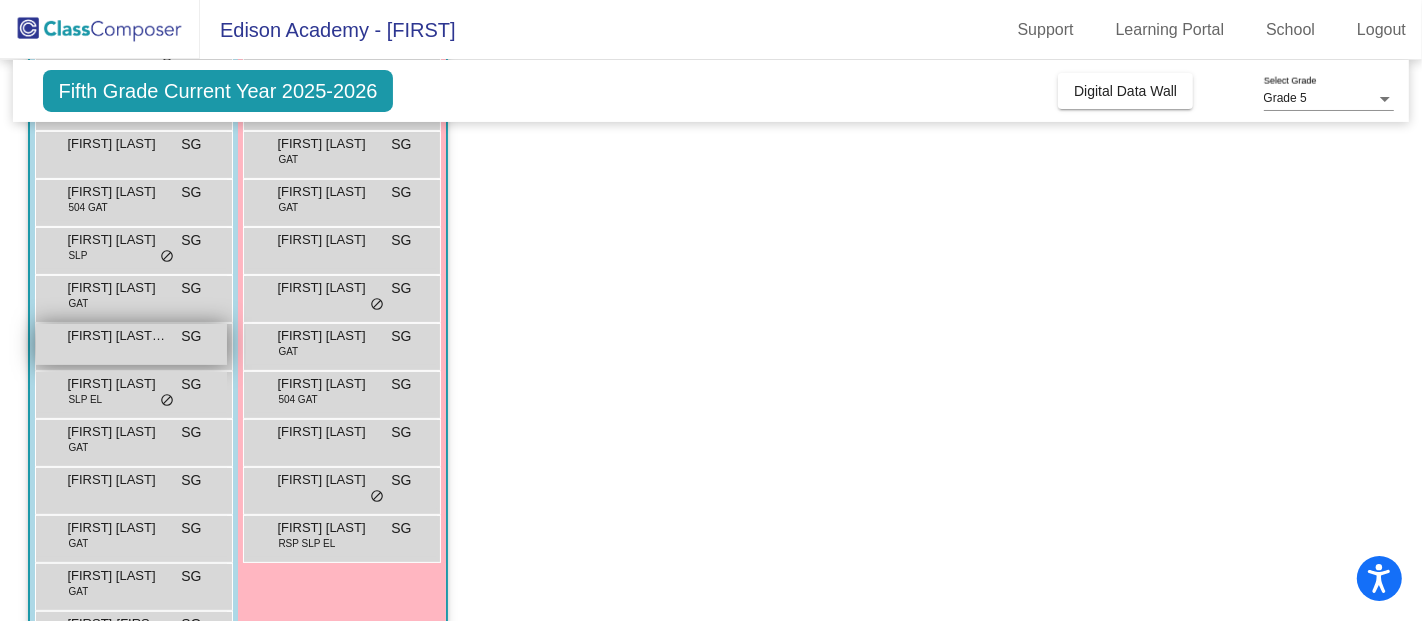 scroll, scrollTop: 333, scrollLeft: 0, axis: vertical 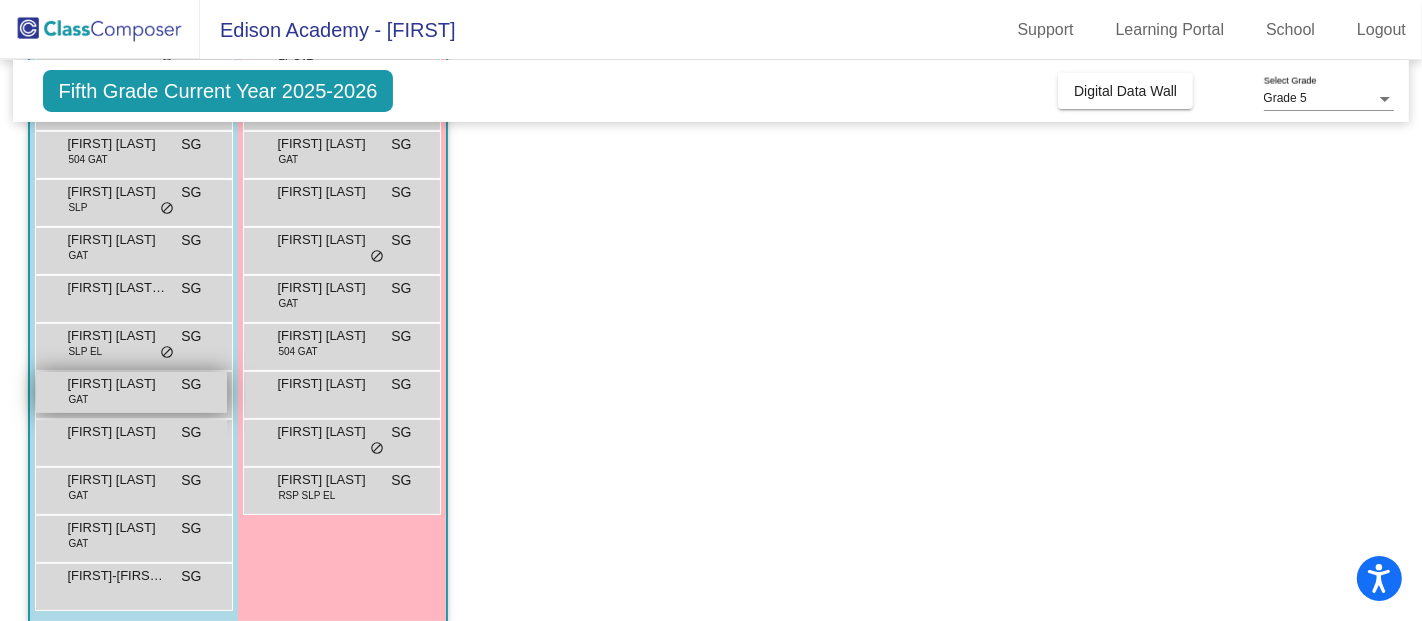 click on "[FIRST] [LAST]" at bounding box center (117, 384) 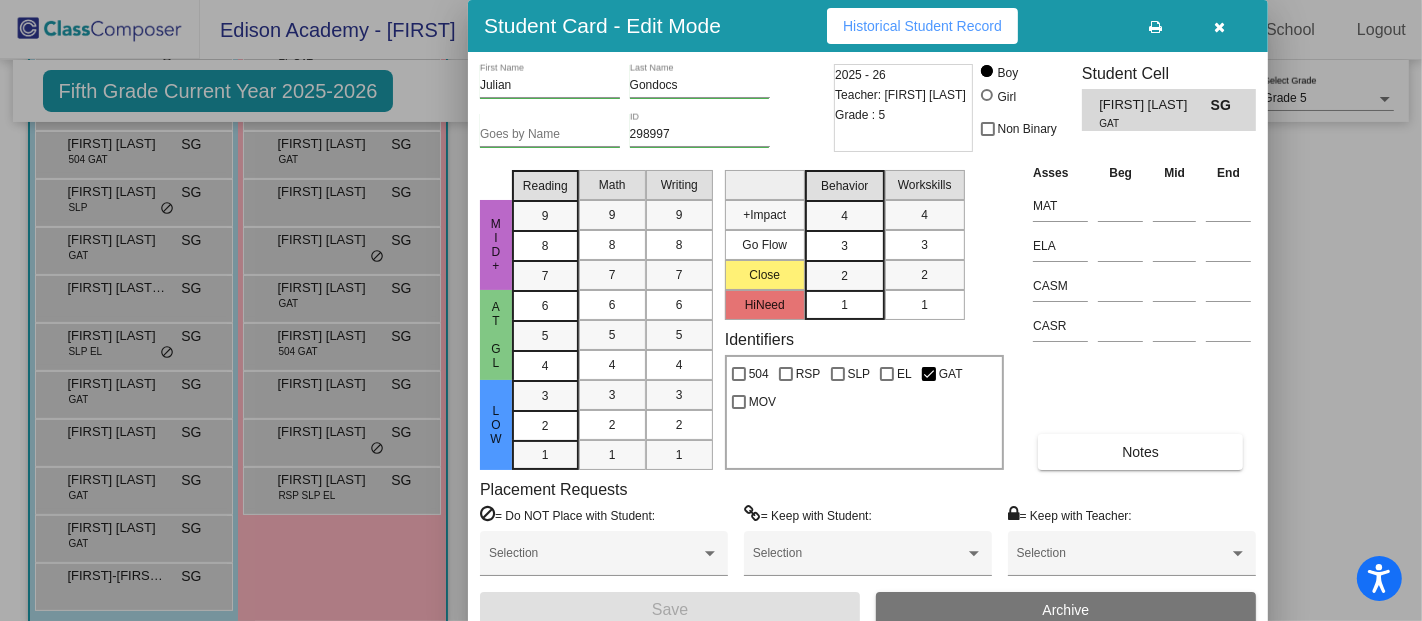 click on "Historical Student Record" at bounding box center [922, 26] 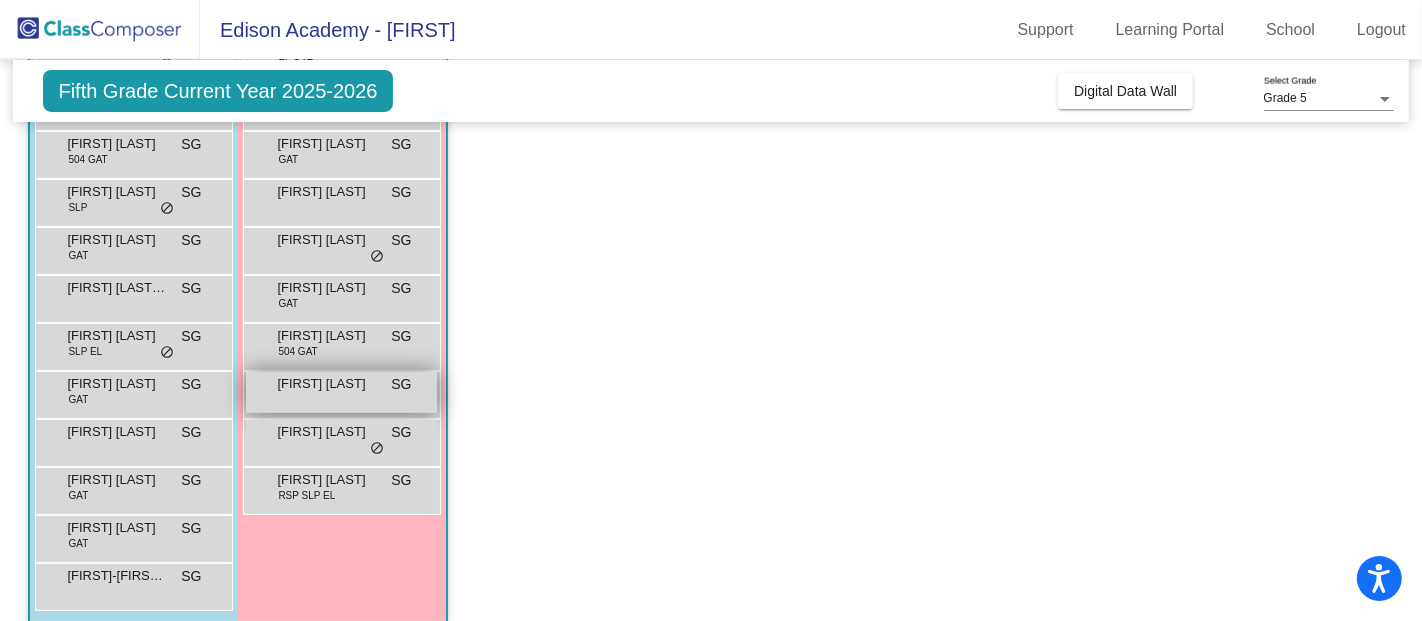 click on "Mila Ramirez SG lock do_not_disturb_alt" at bounding box center (341, 392) 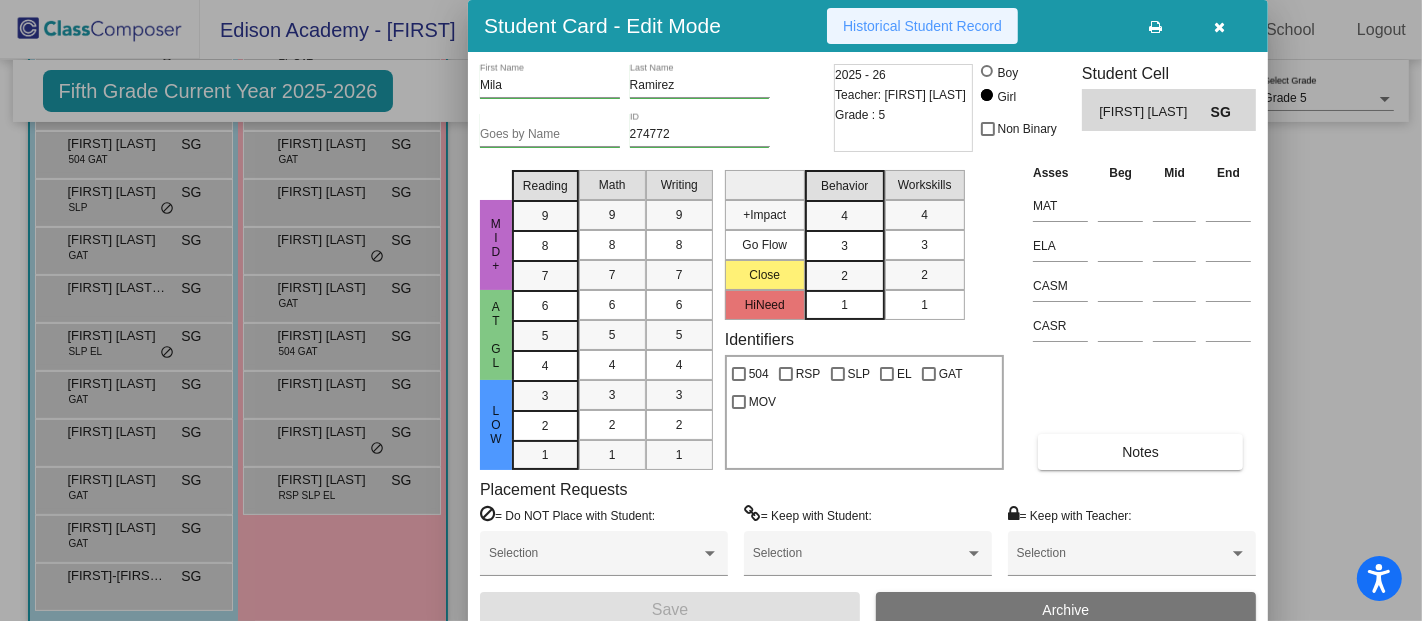 click on "Historical Student Record" at bounding box center (922, 26) 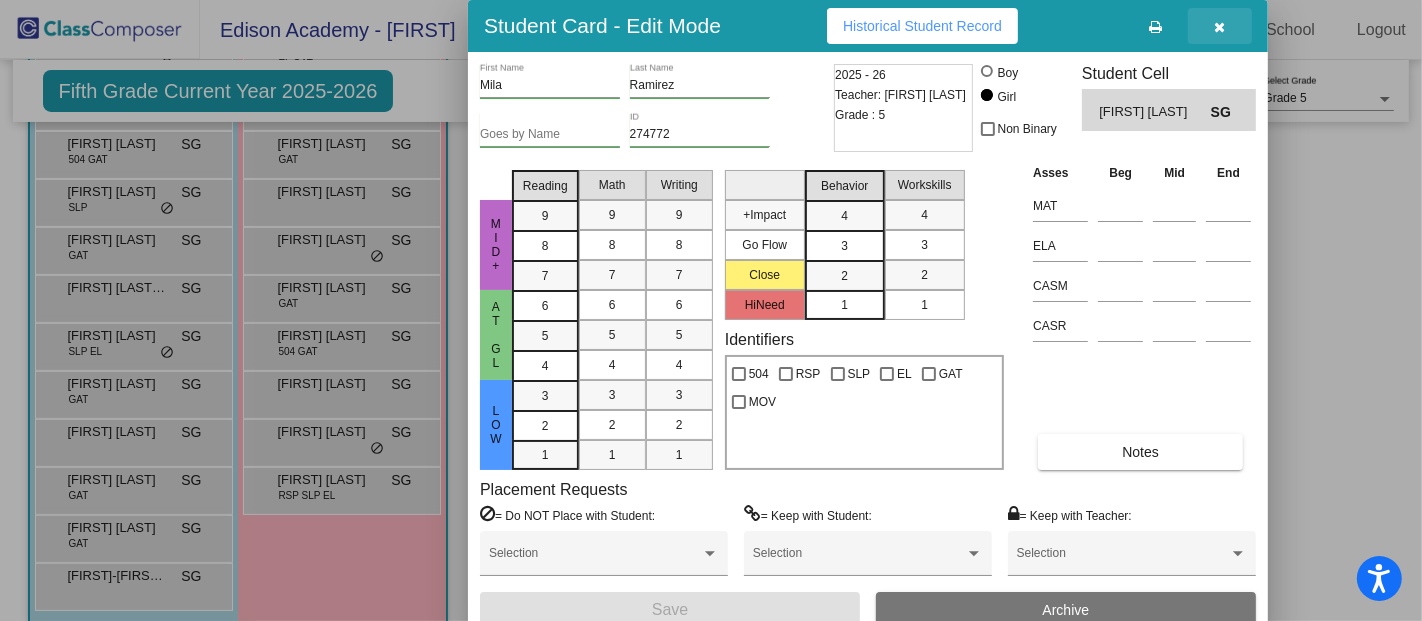 click at bounding box center (1220, 27) 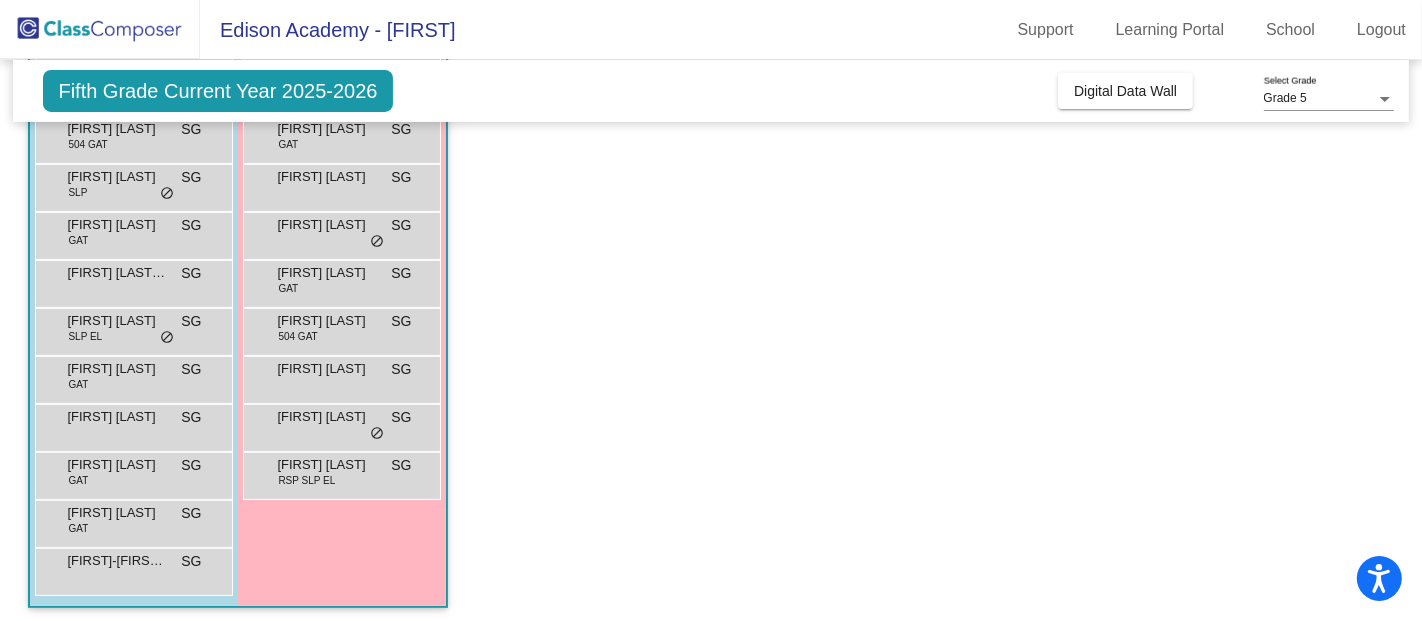 scroll, scrollTop: 353, scrollLeft: 0, axis: vertical 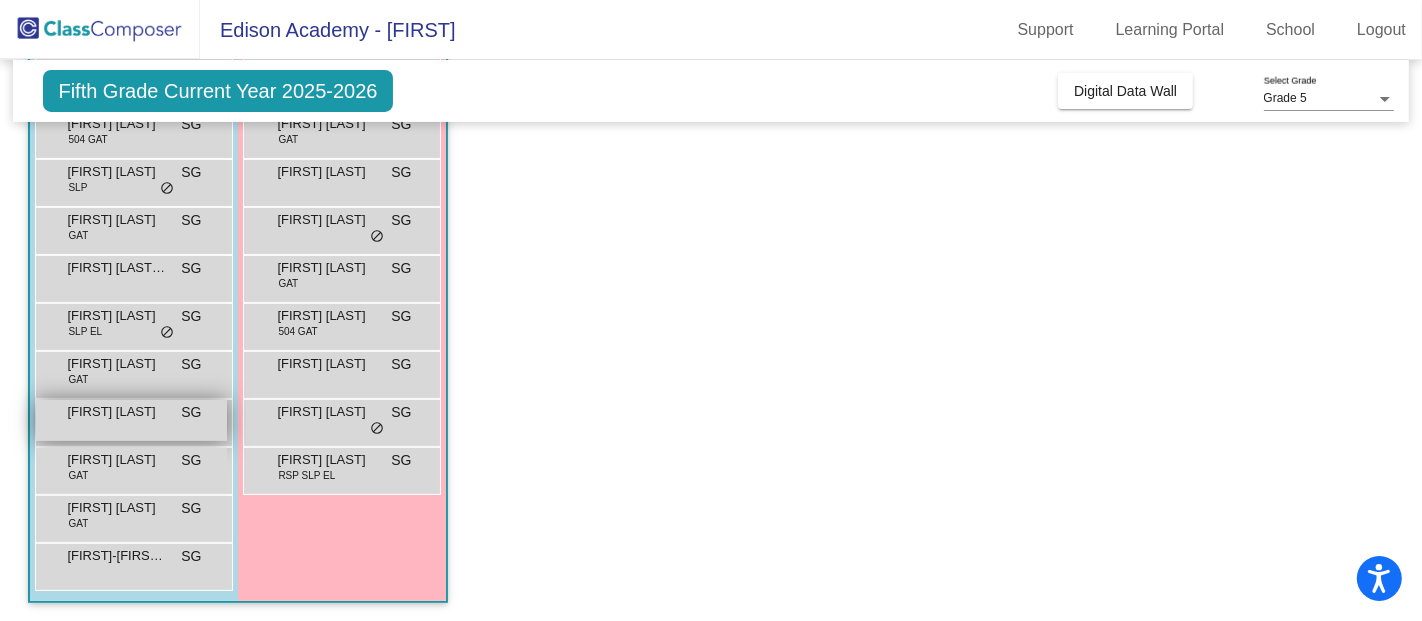 click on "Kaiyang Huang SG lock do_not_disturb_alt" at bounding box center (131, 420) 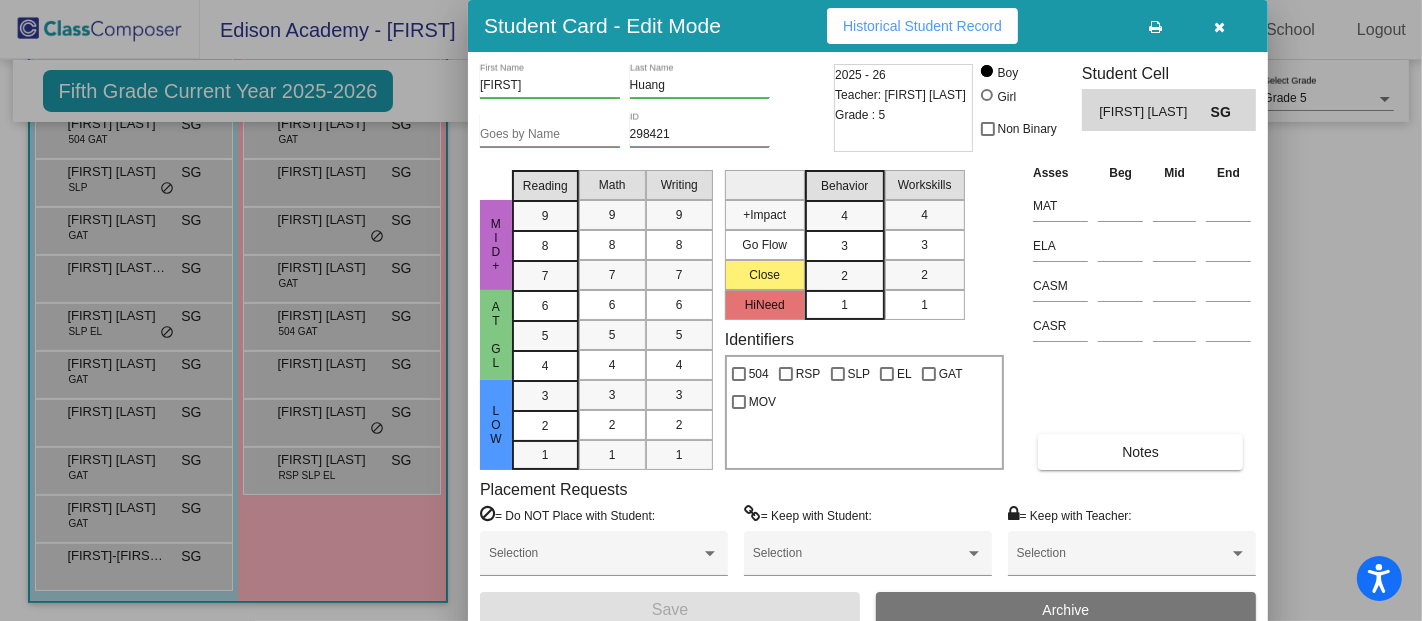 click at bounding box center (1220, 26) 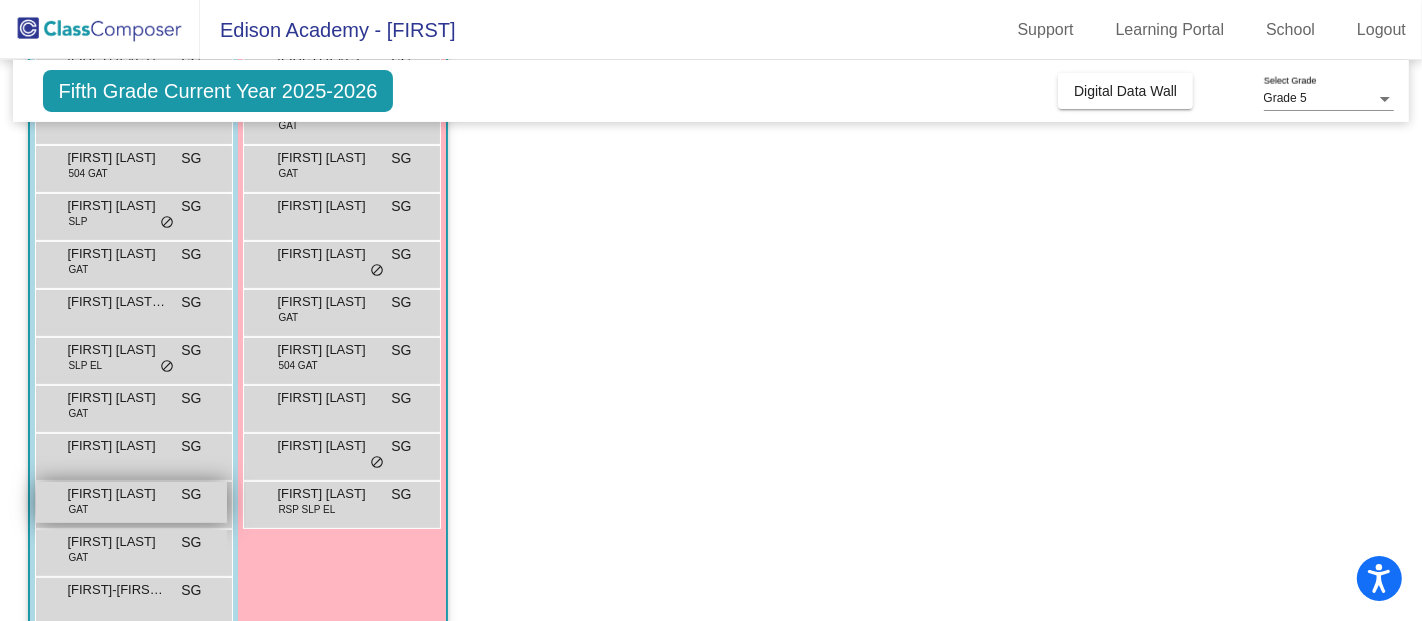 scroll, scrollTop: 353, scrollLeft: 0, axis: vertical 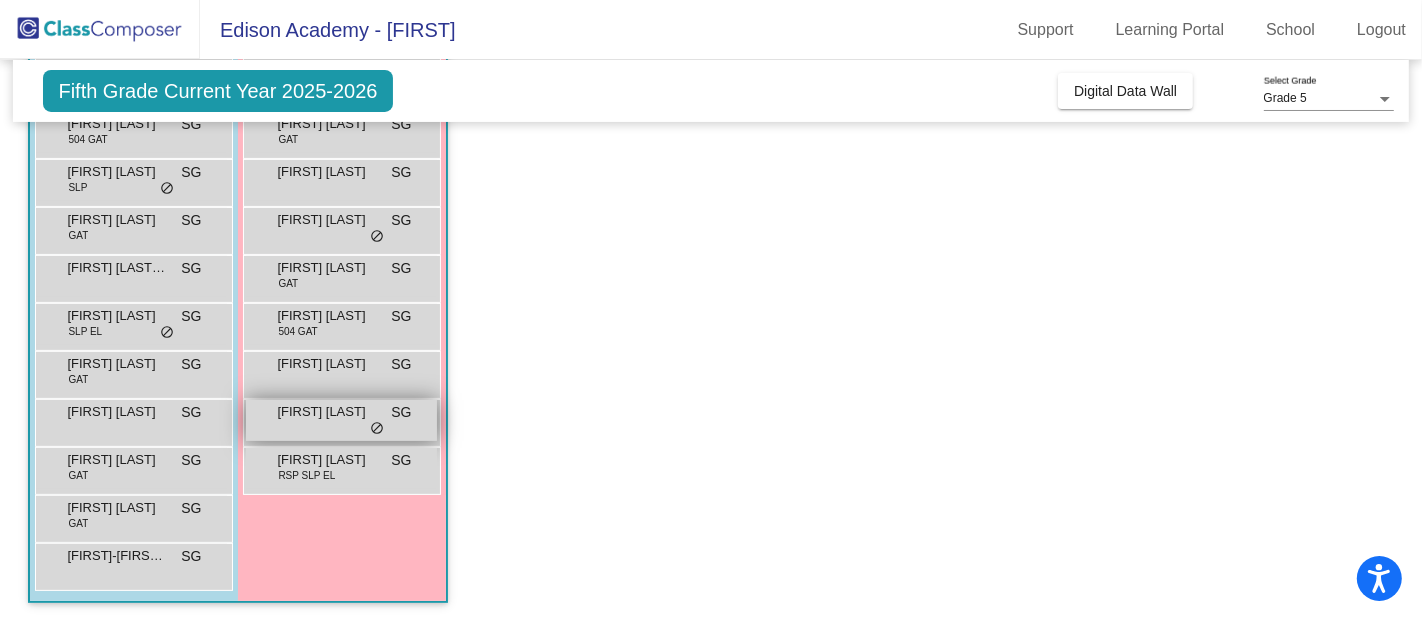 click on "Tye Jones" at bounding box center (327, 412) 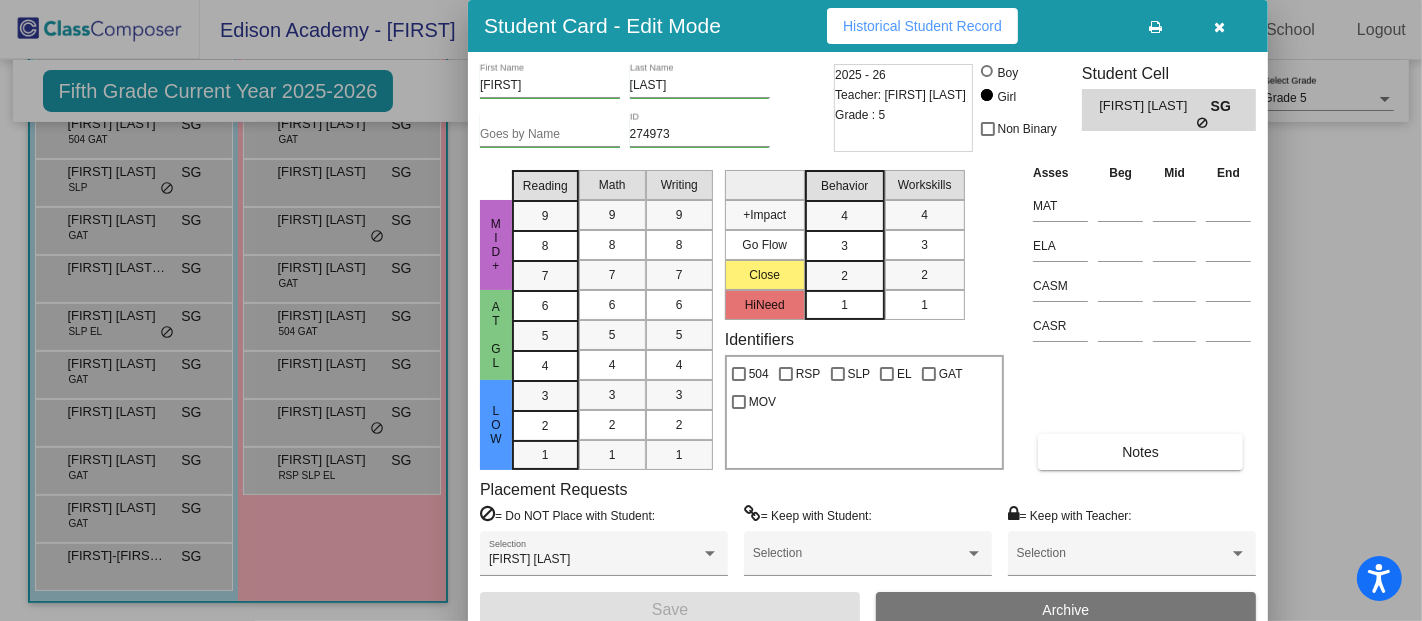 click on "Historical Student Record" at bounding box center (922, 26) 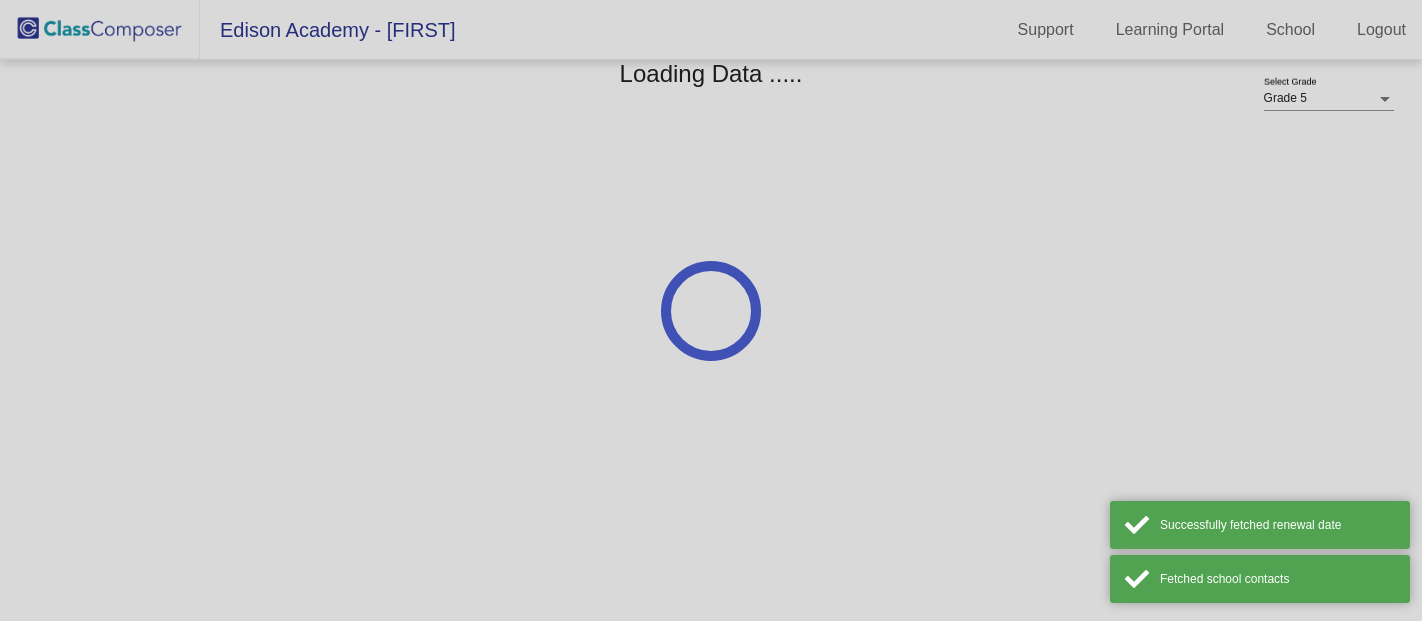 scroll, scrollTop: 0, scrollLeft: 0, axis: both 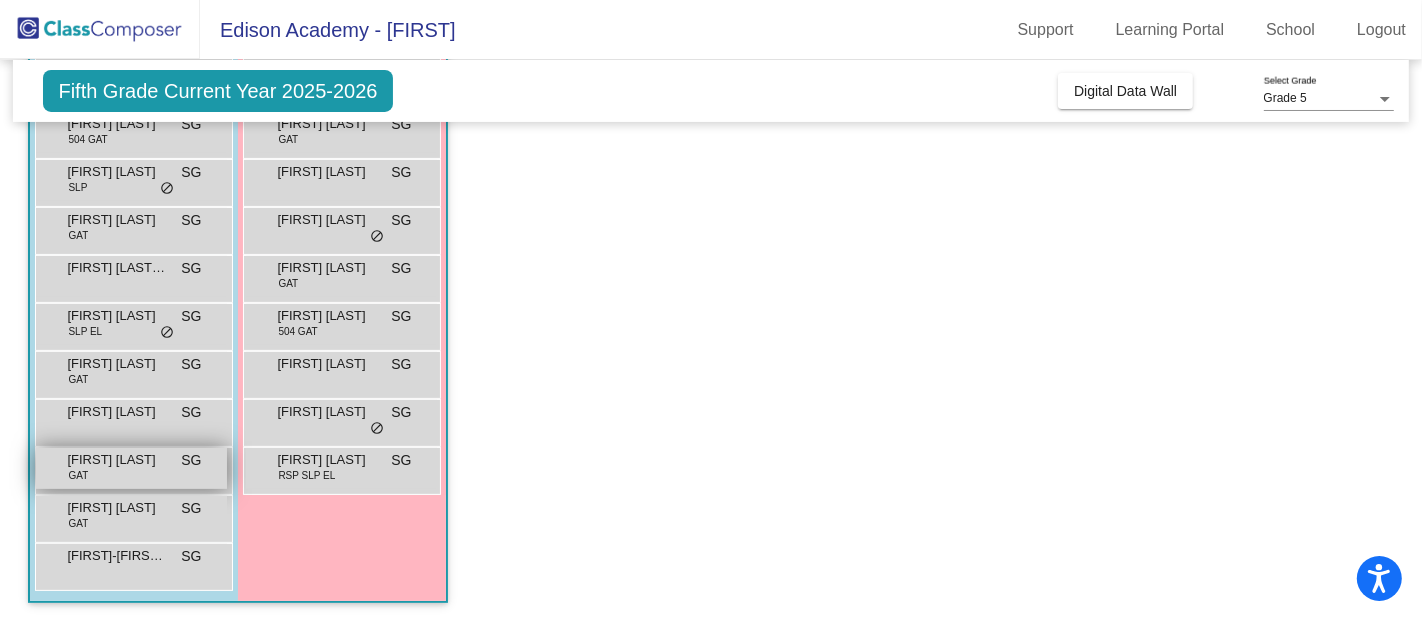 click on "Max Lim GAT SG lock do_not_disturb_alt" at bounding box center (131, 468) 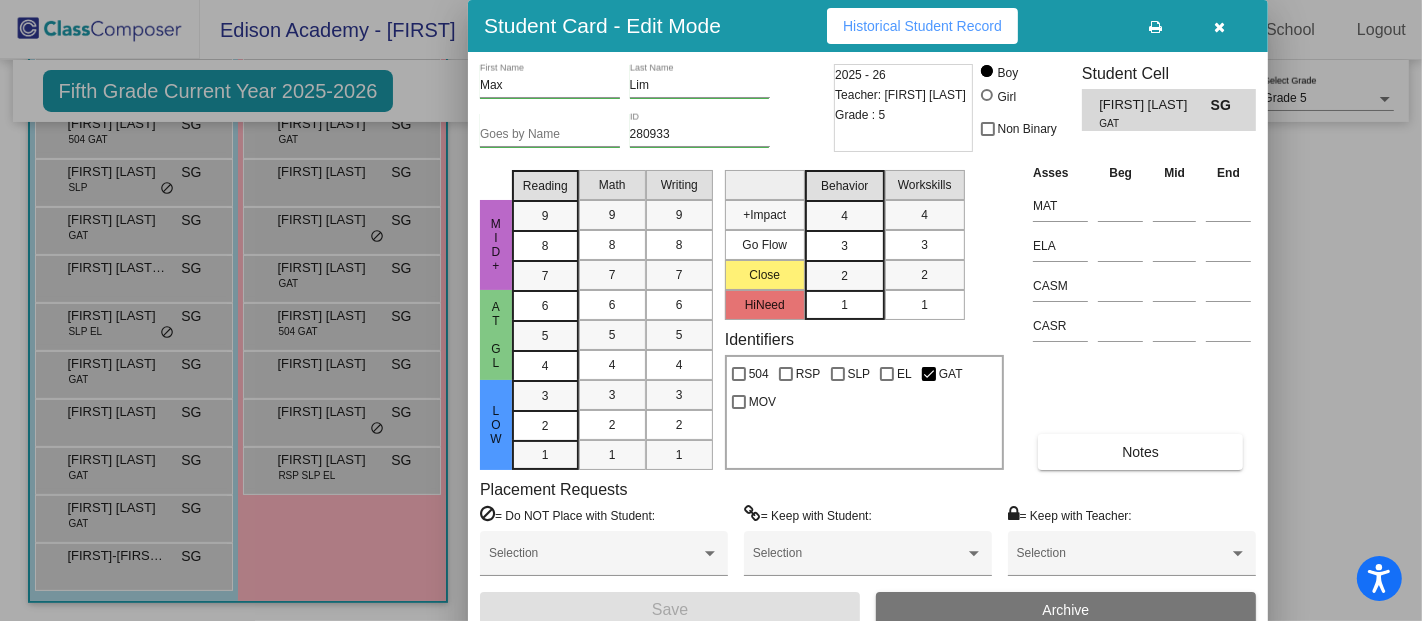 click on "Historical Student Record" at bounding box center (922, 26) 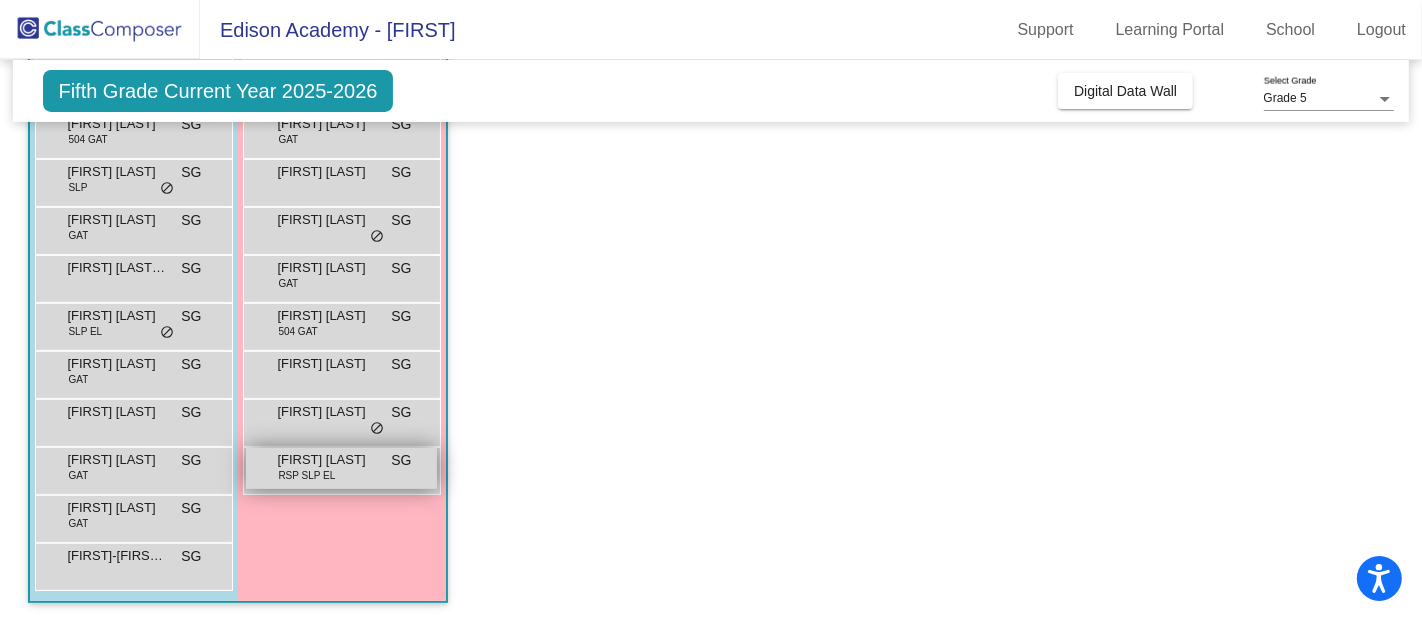 click on "RSP SLP EL" at bounding box center (306, 475) 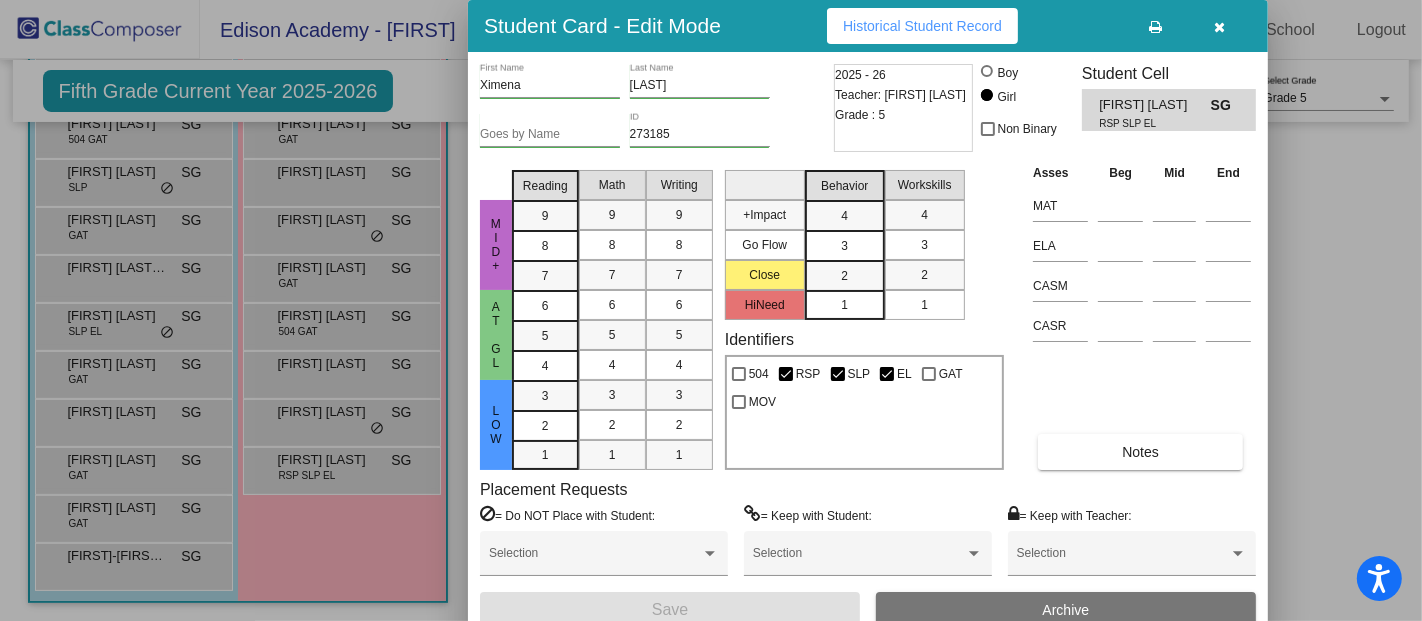 click on "Historical Student Record" at bounding box center [922, 26] 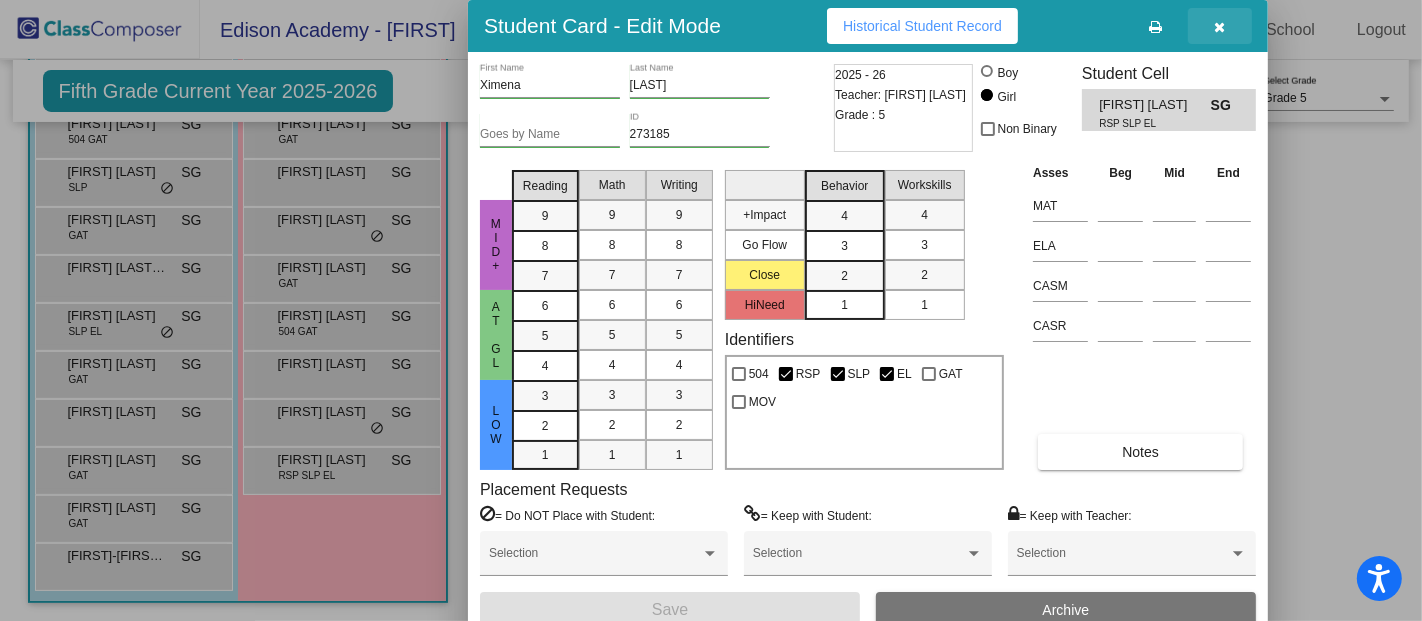click at bounding box center (1220, 27) 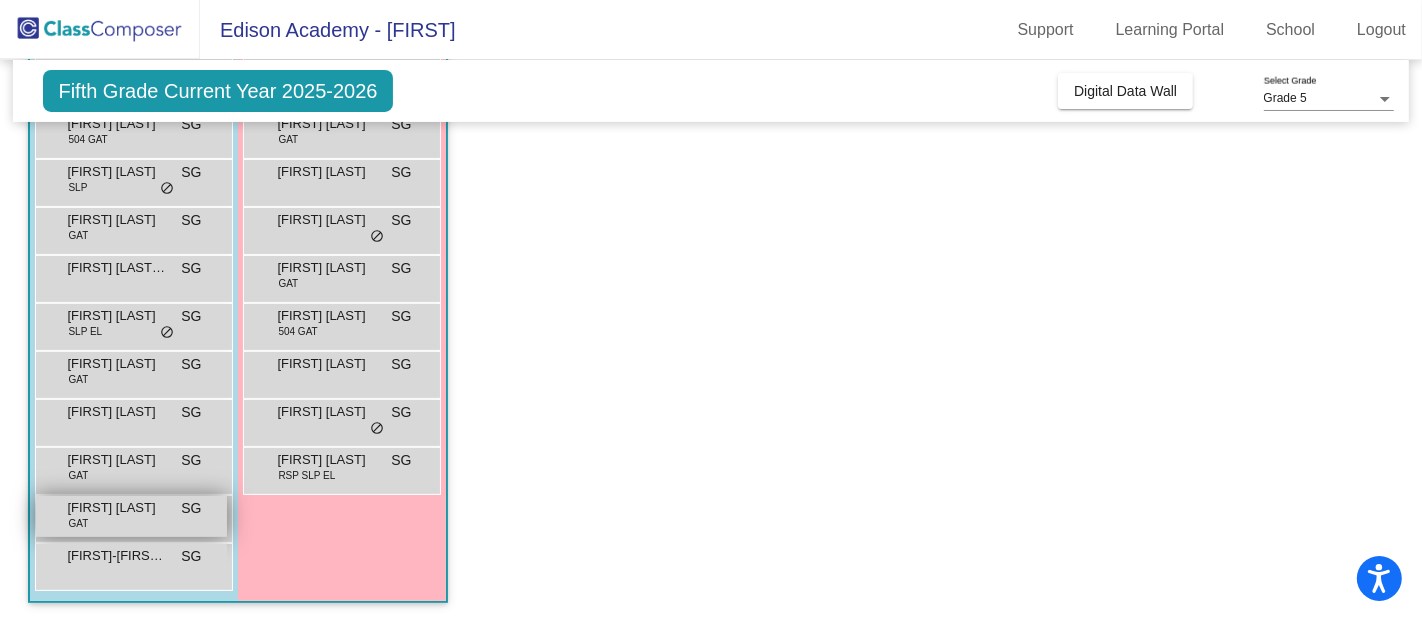 click on "Milo Spiotto GAT SG lock do_not_disturb_alt" at bounding box center (131, 516) 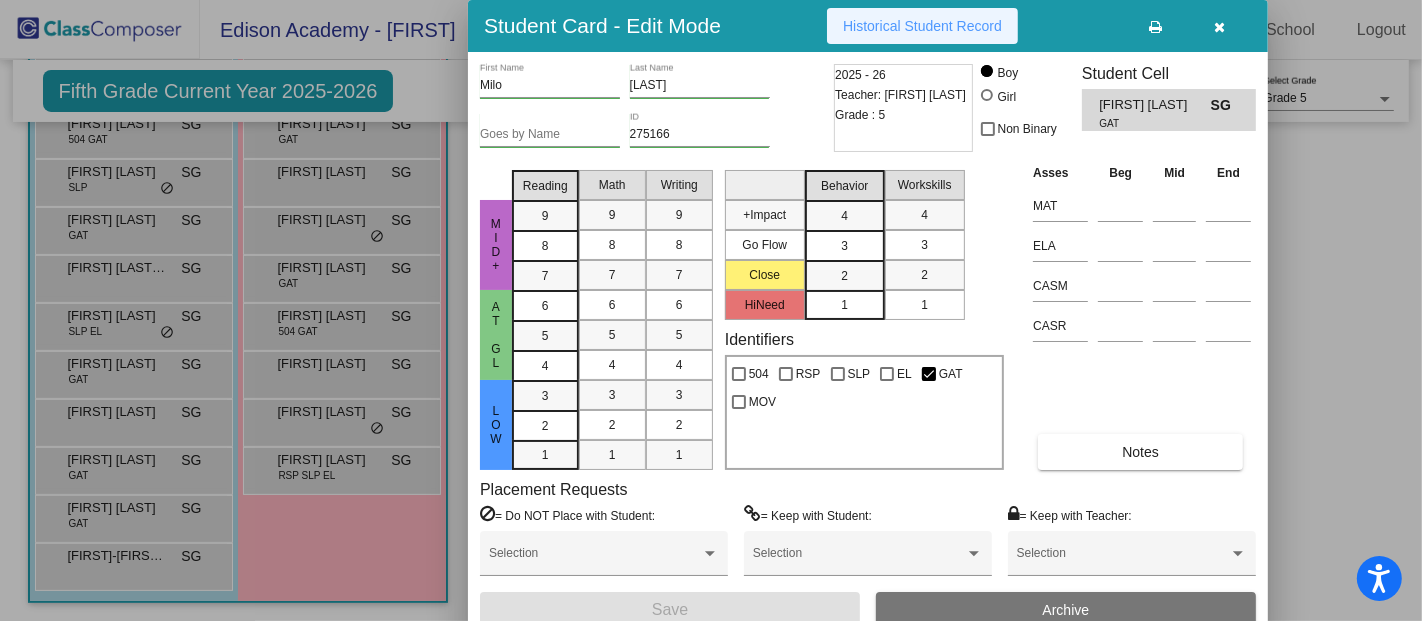 click on "Historical Student Record" at bounding box center (922, 26) 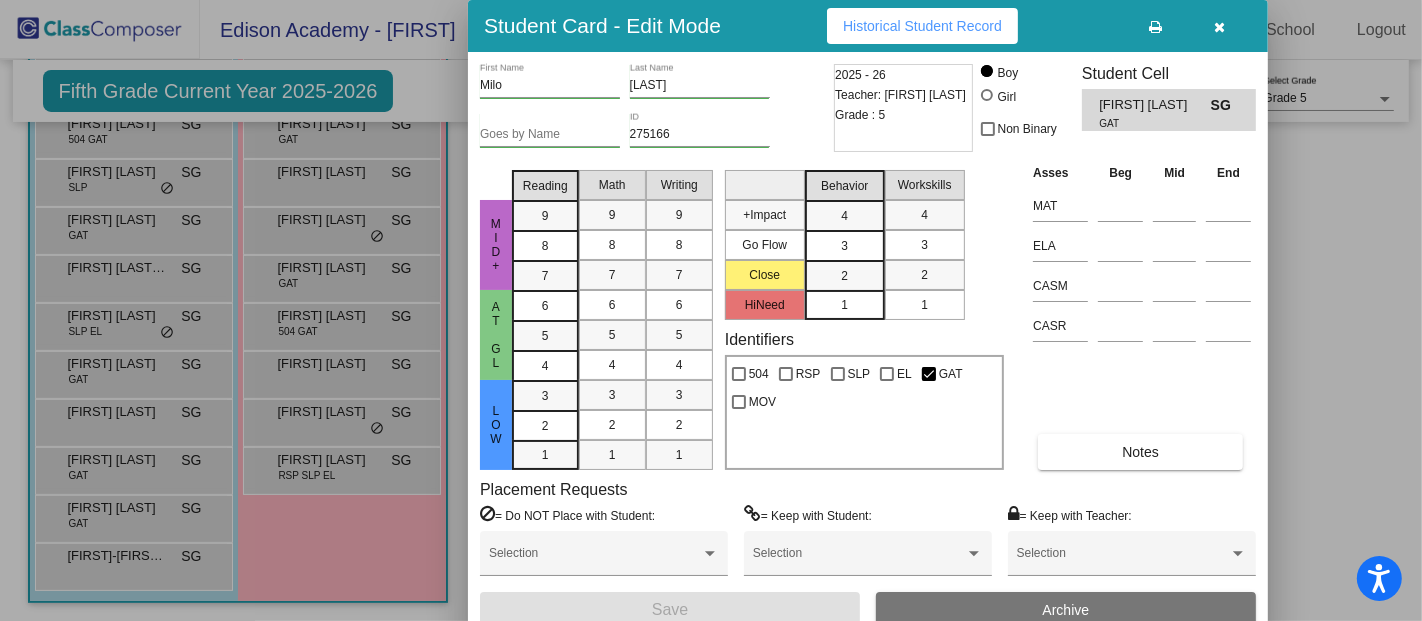 click at bounding box center [1220, 26] 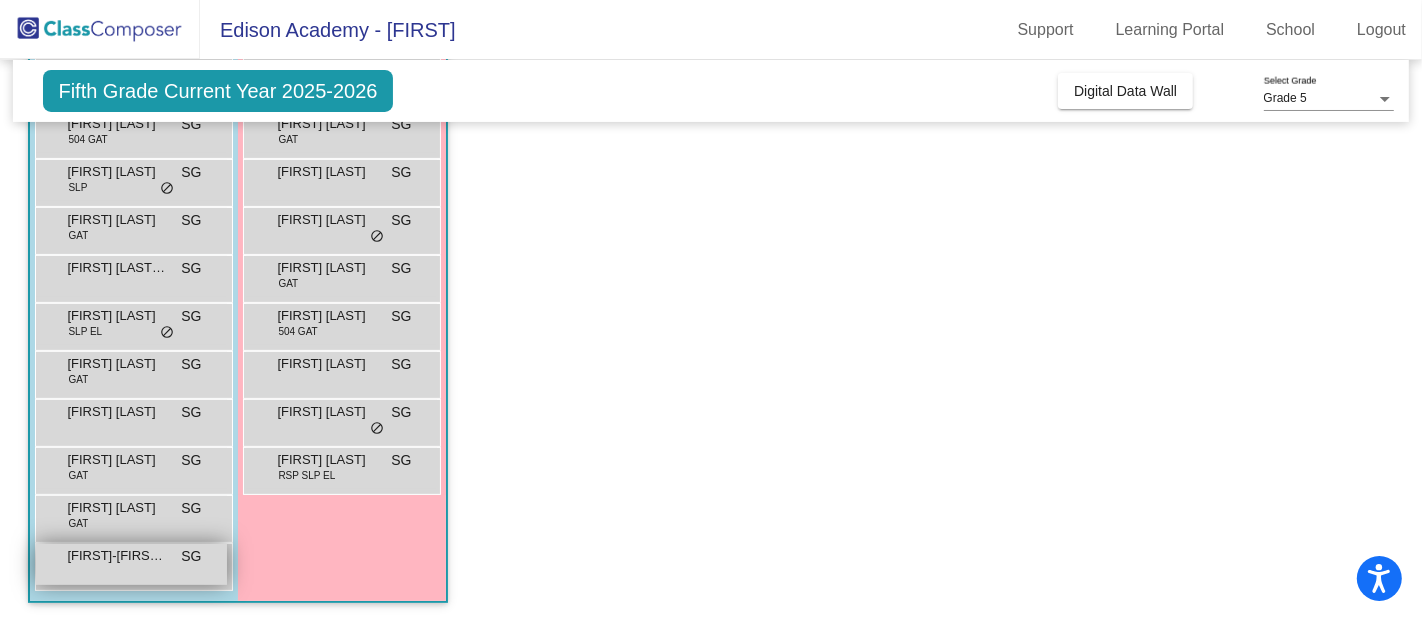 click on "Noah-Rey Alcala" at bounding box center [117, 556] 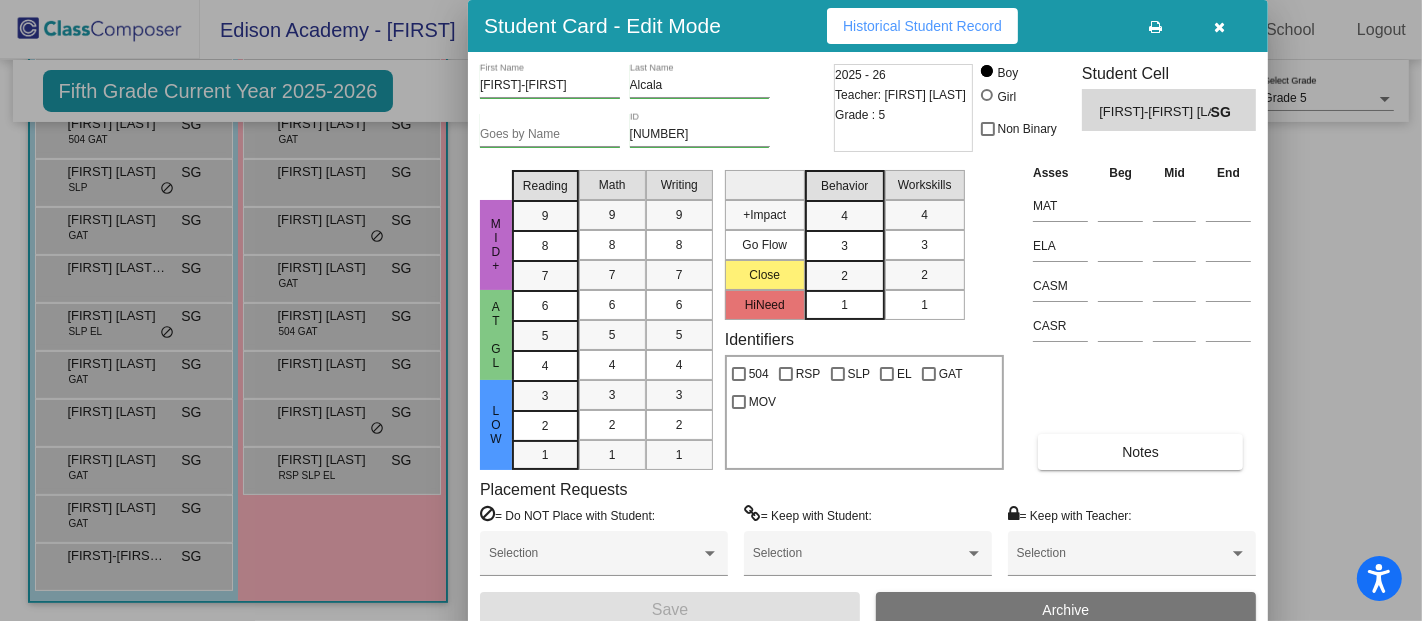click on "Historical Student Record" at bounding box center [922, 26] 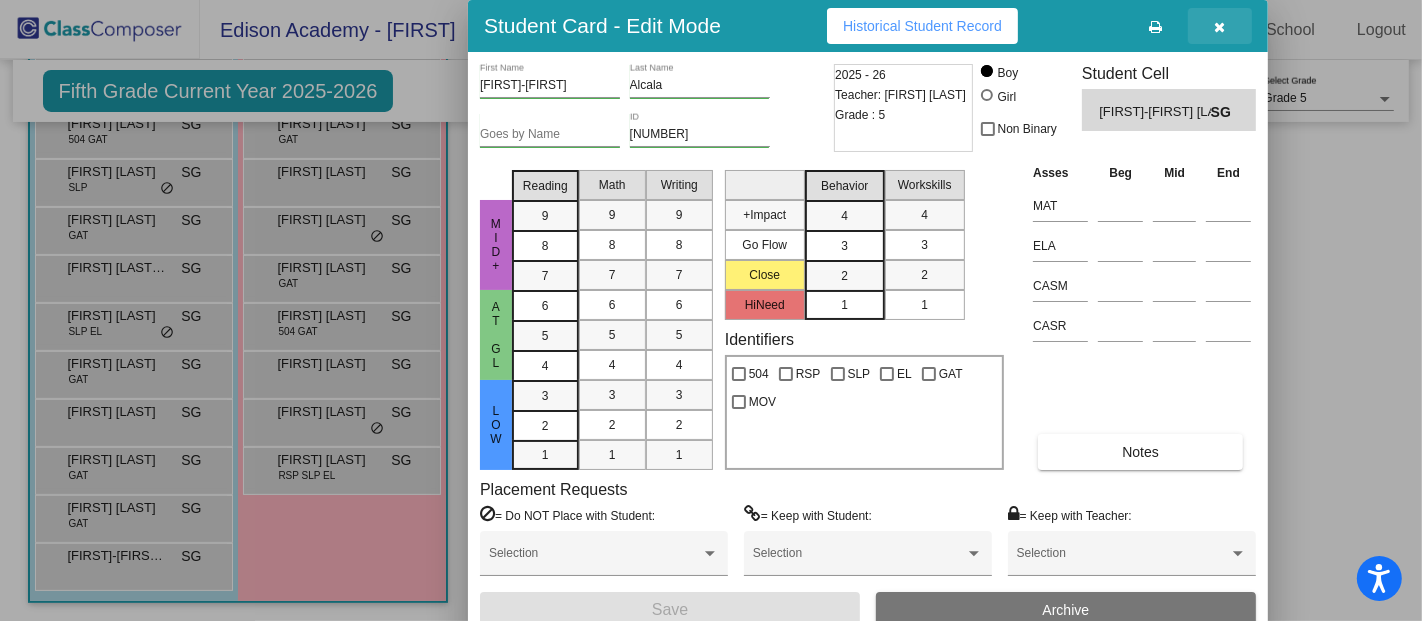 click at bounding box center (1220, 26) 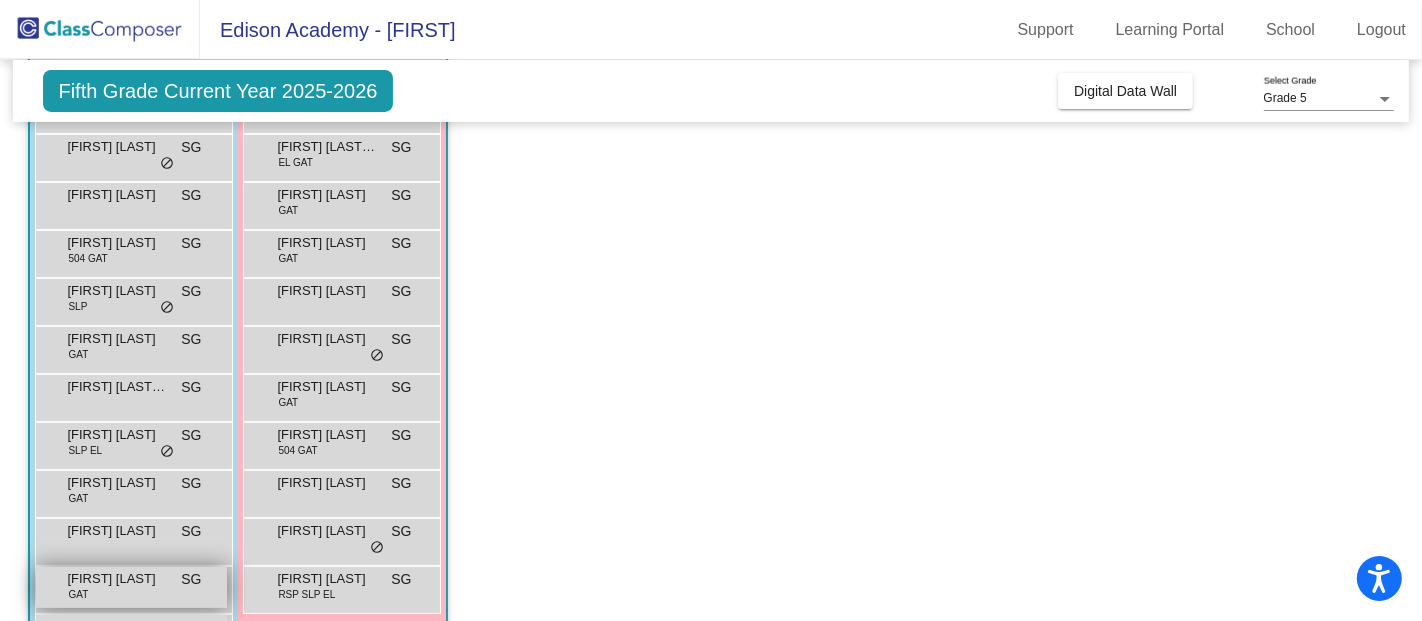 scroll, scrollTop: 131, scrollLeft: 0, axis: vertical 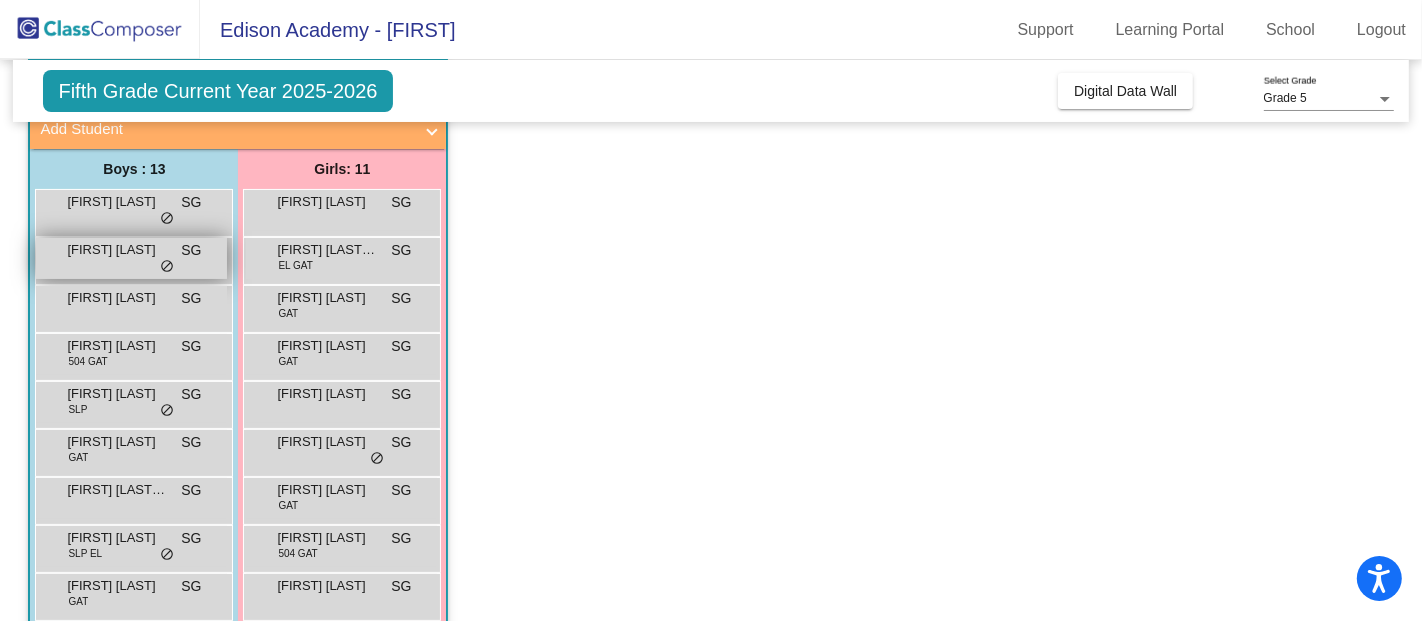 click on "Andrew Ruiz" at bounding box center [117, 250] 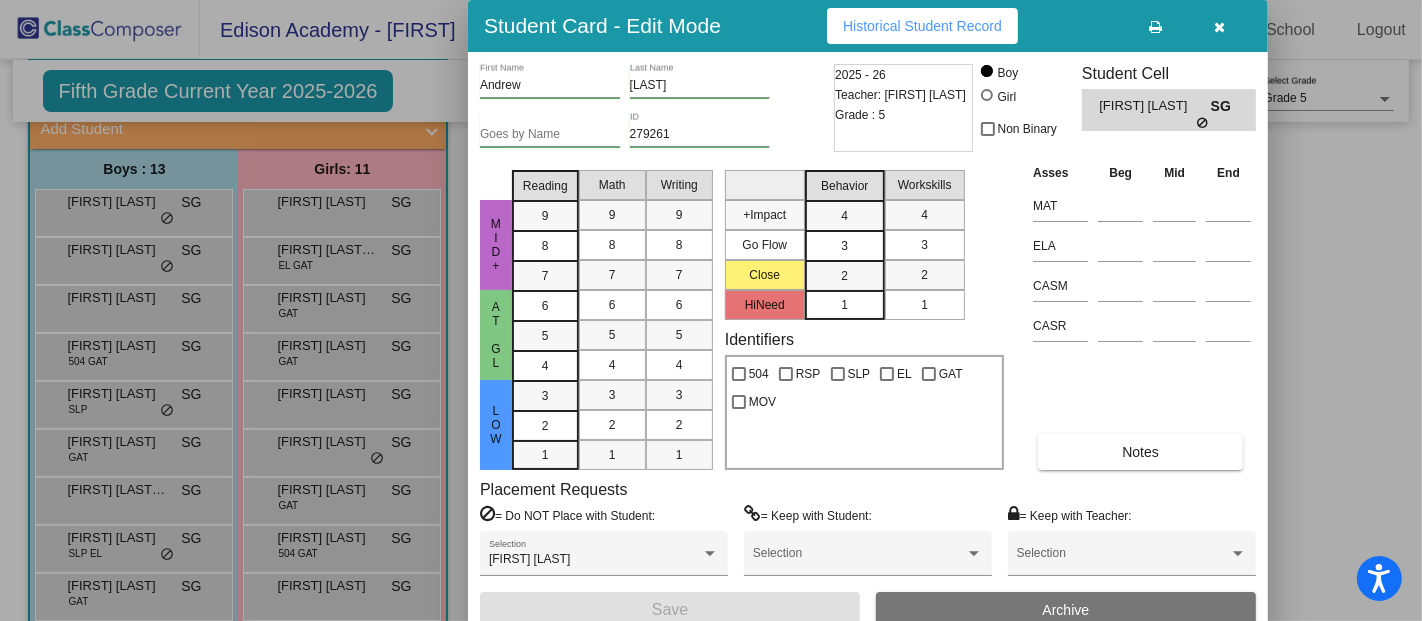 click on "Historical Student Record" at bounding box center (922, 26) 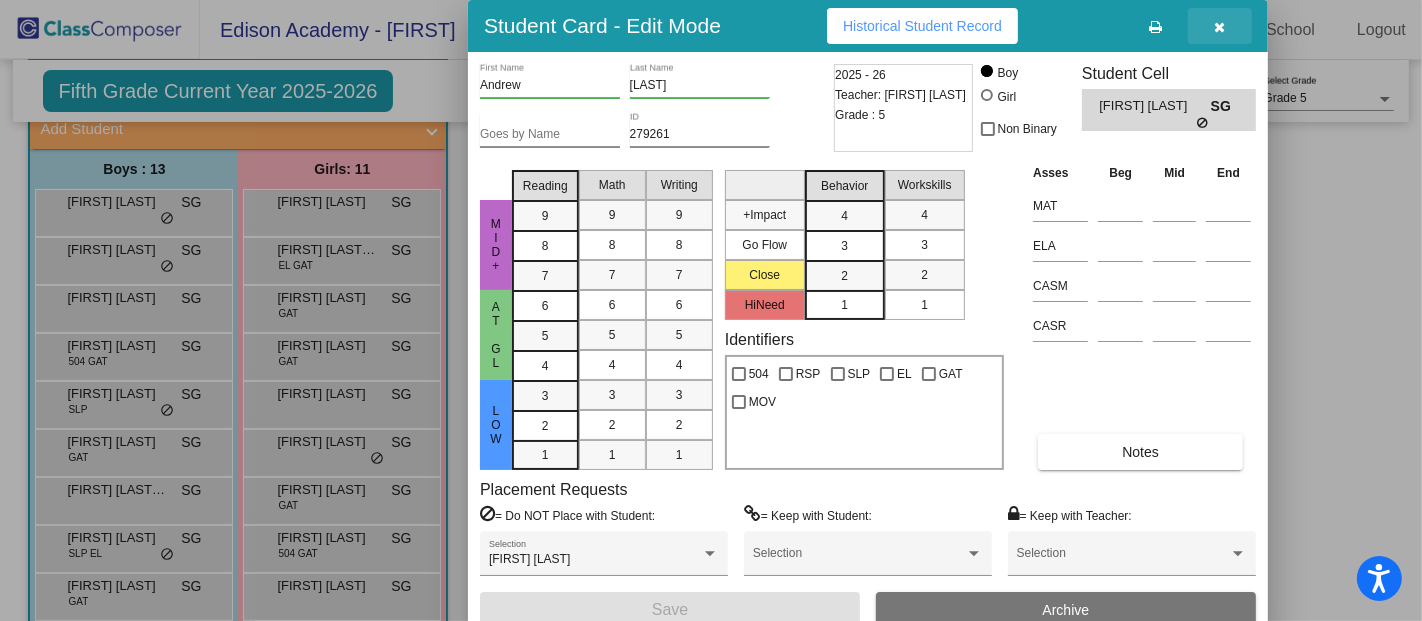 click at bounding box center [1220, 26] 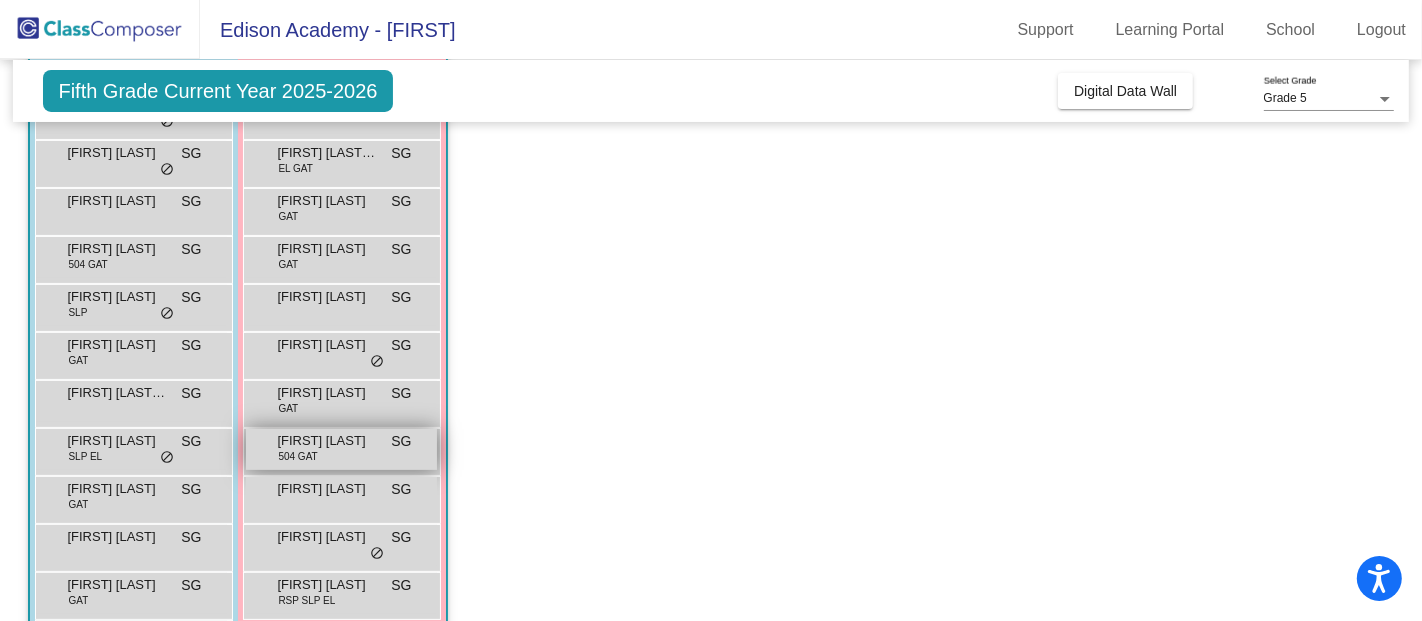 scroll, scrollTop: 353, scrollLeft: 0, axis: vertical 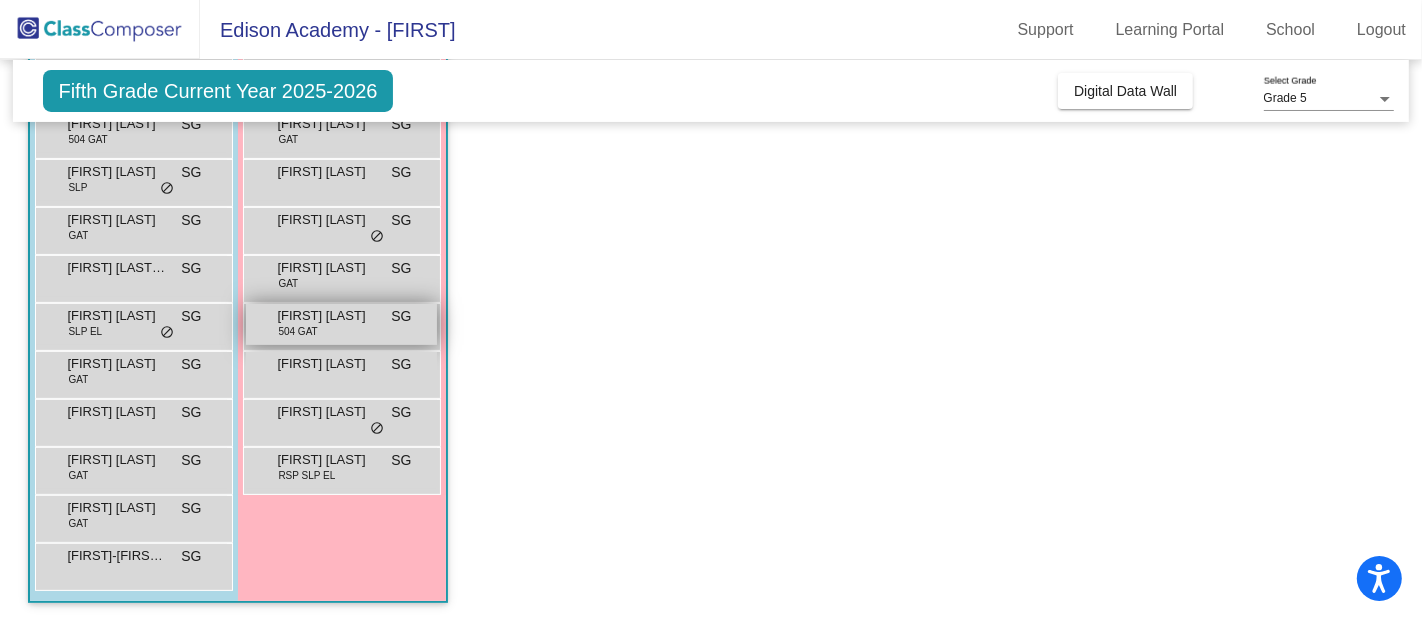 click on "Madison Beeson" at bounding box center (327, 316) 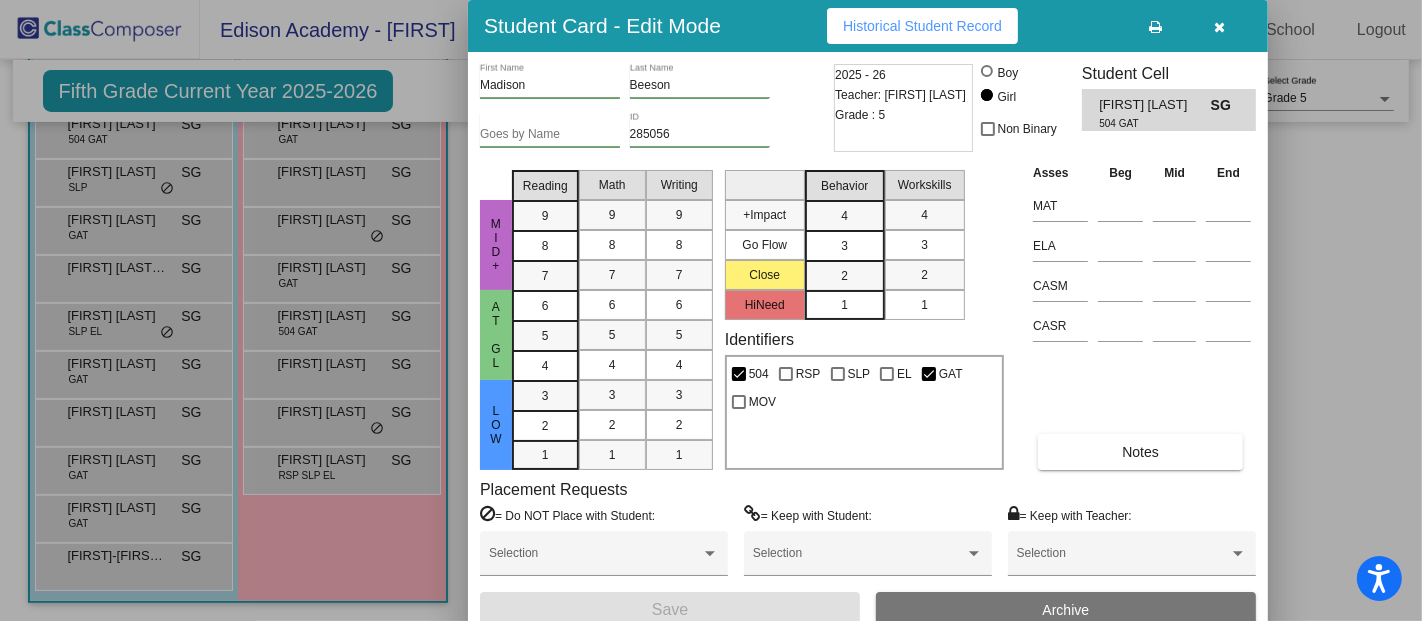 click on "Historical Student Record" at bounding box center (922, 26) 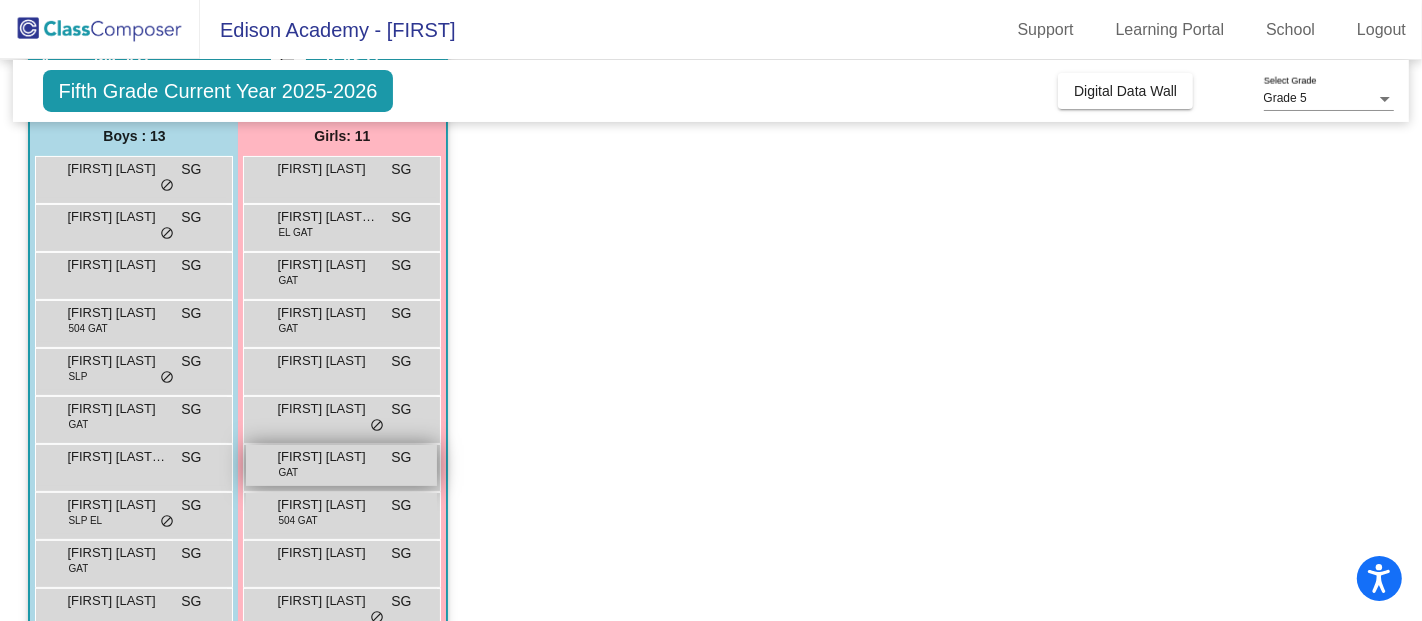 scroll, scrollTop: 20, scrollLeft: 0, axis: vertical 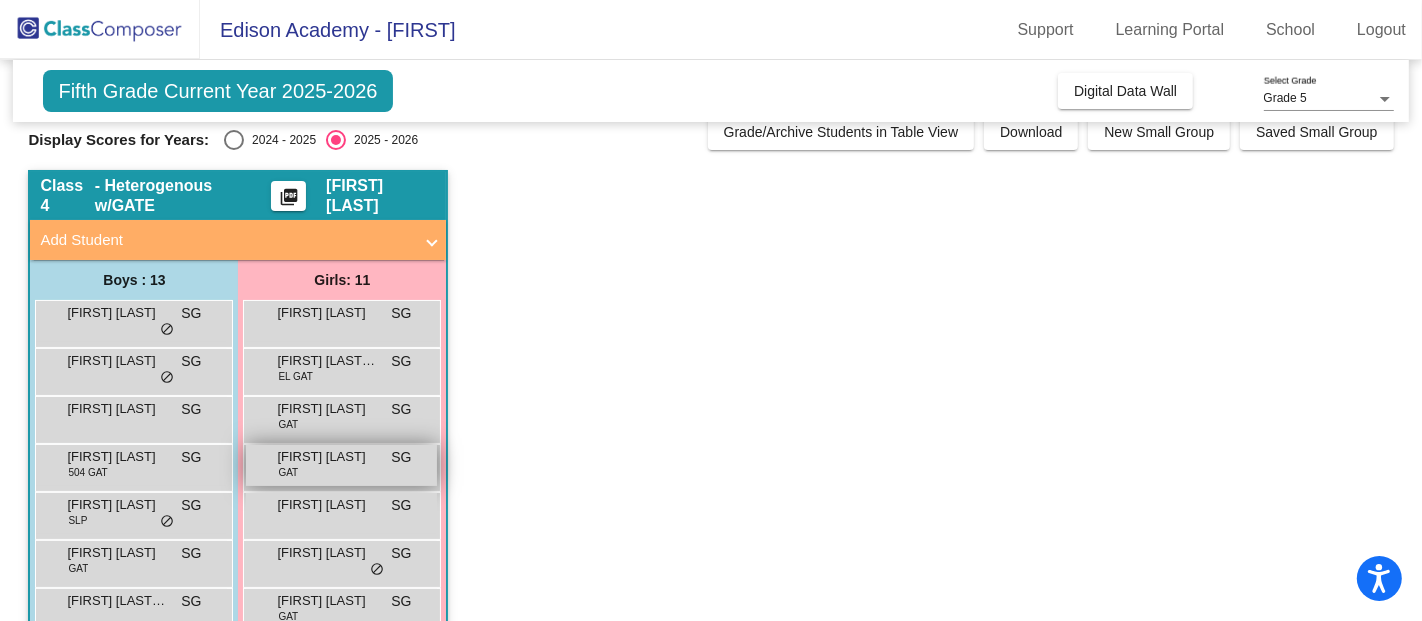 click on "Cassandra Daniel" at bounding box center (327, 457) 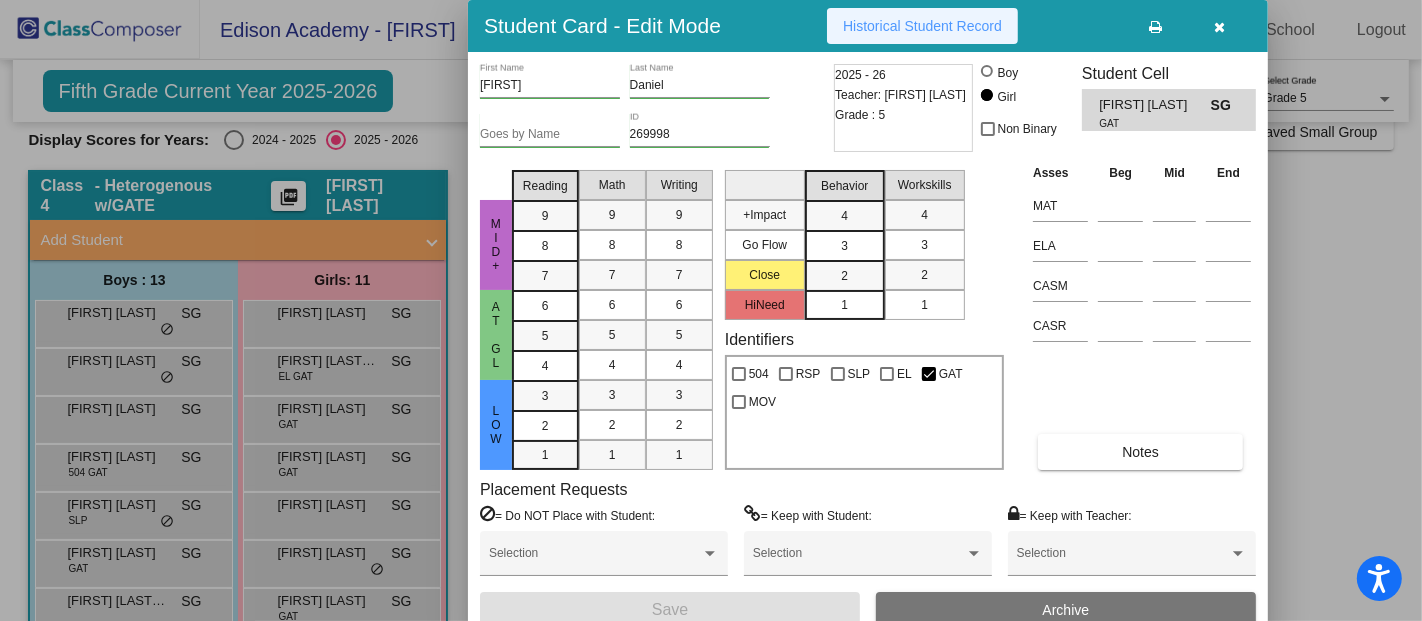 click on "Historical Student Record" at bounding box center [922, 26] 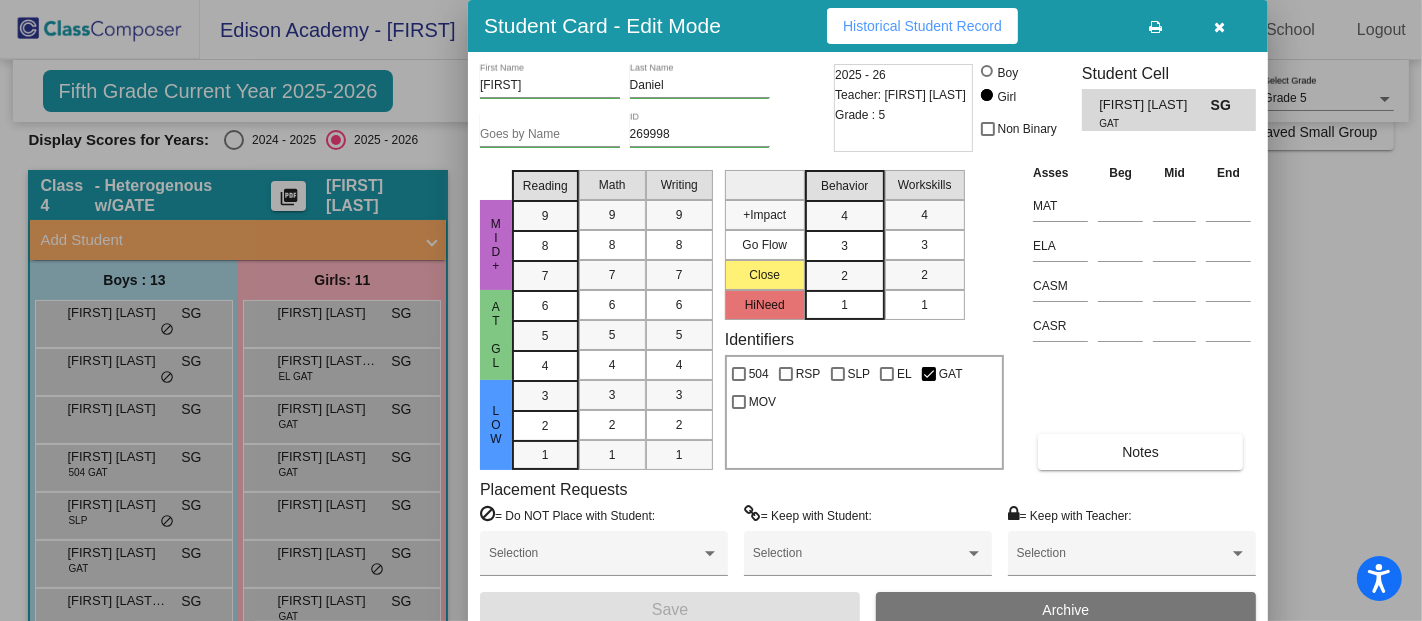 click at bounding box center [1220, 27] 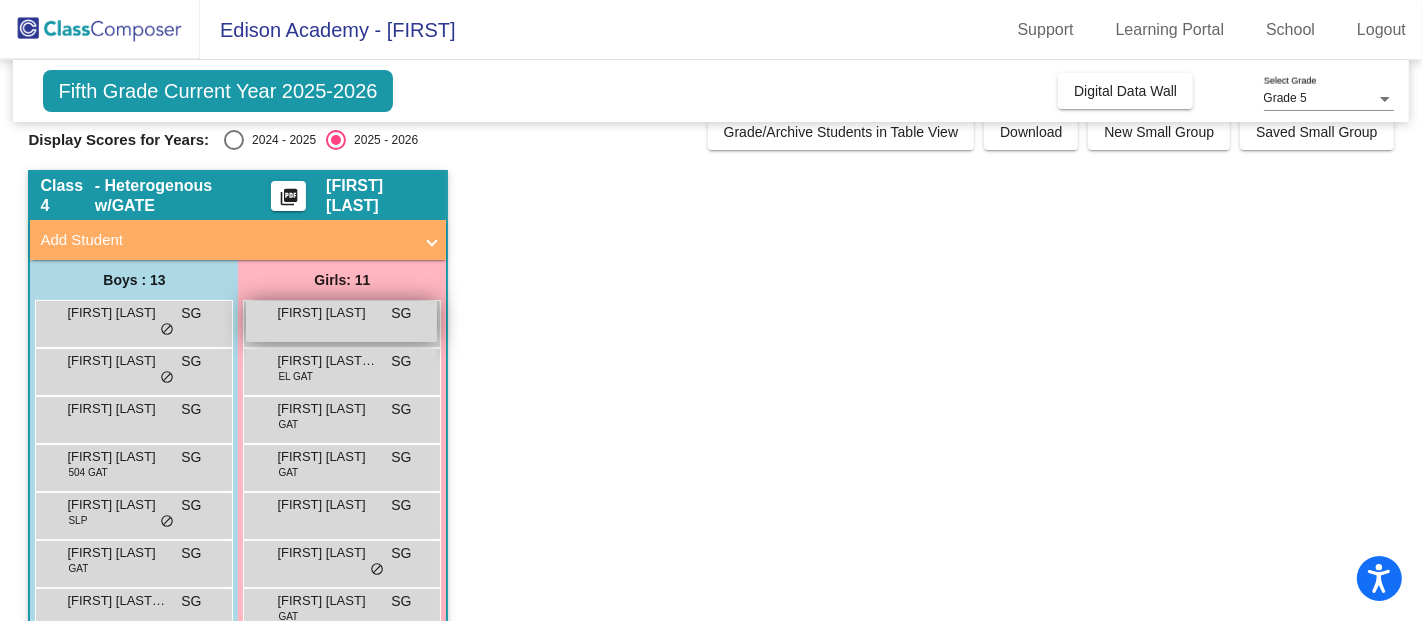 click on "Alexis Espinosa" at bounding box center [327, 313] 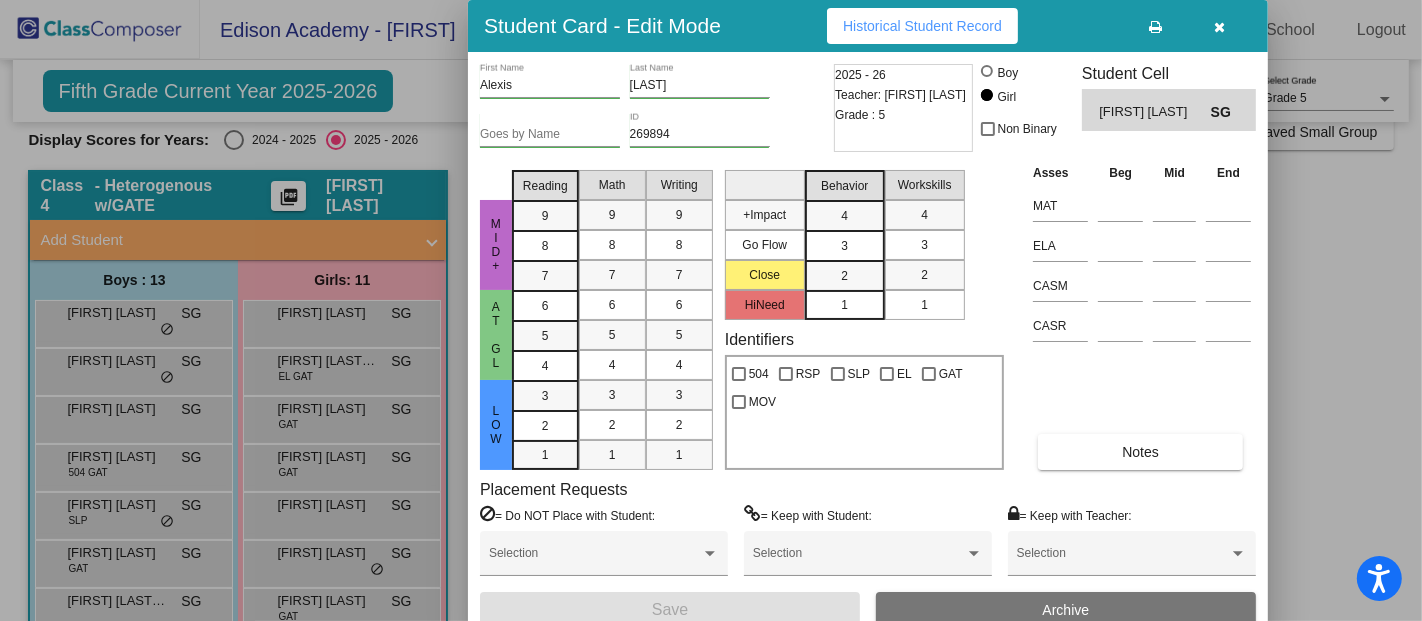 click on "Historical Student Record" at bounding box center [922, 26] 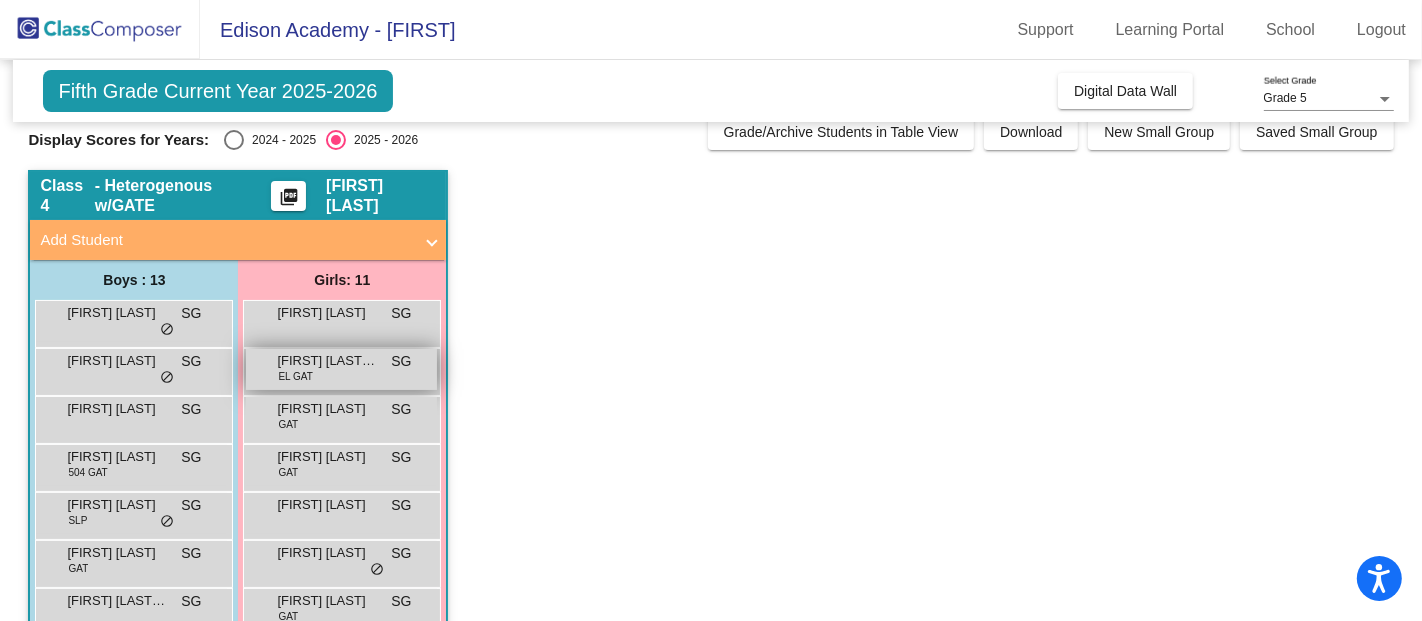 click on "Anna Espinosa Rodriguez" at bounding box center (327, 361) 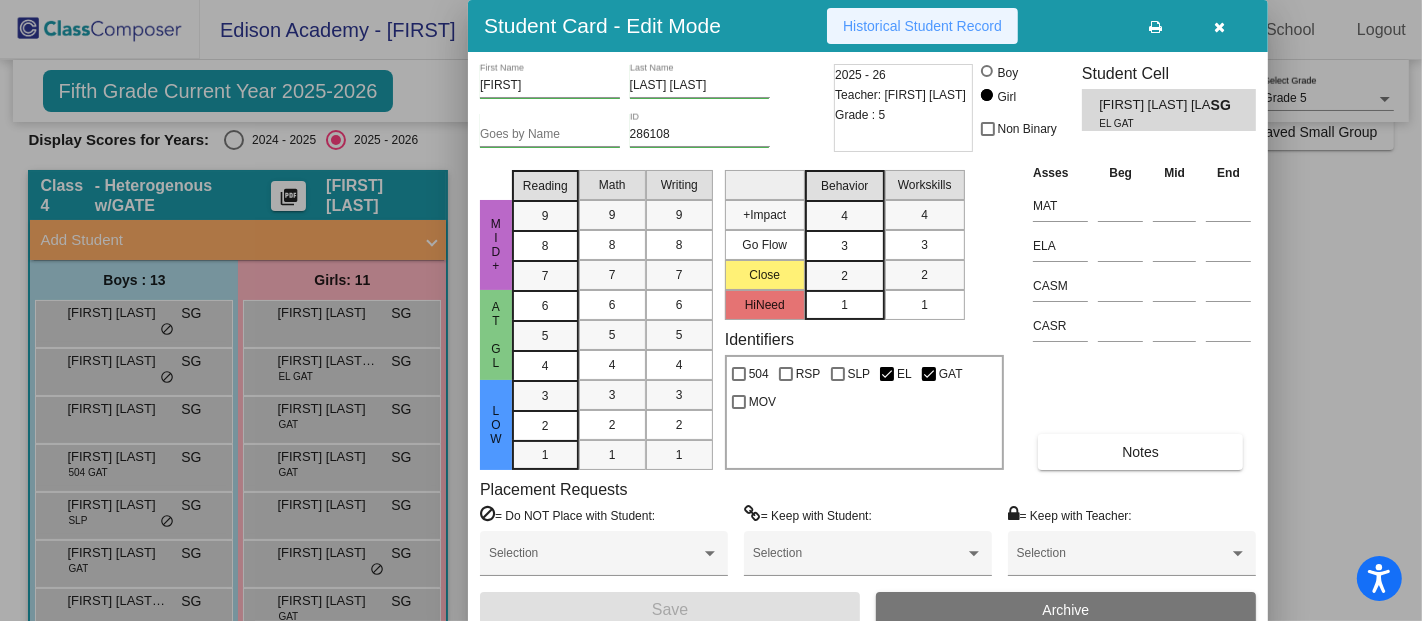 click on "Historical Student Record" at bounding box center [922, 26] 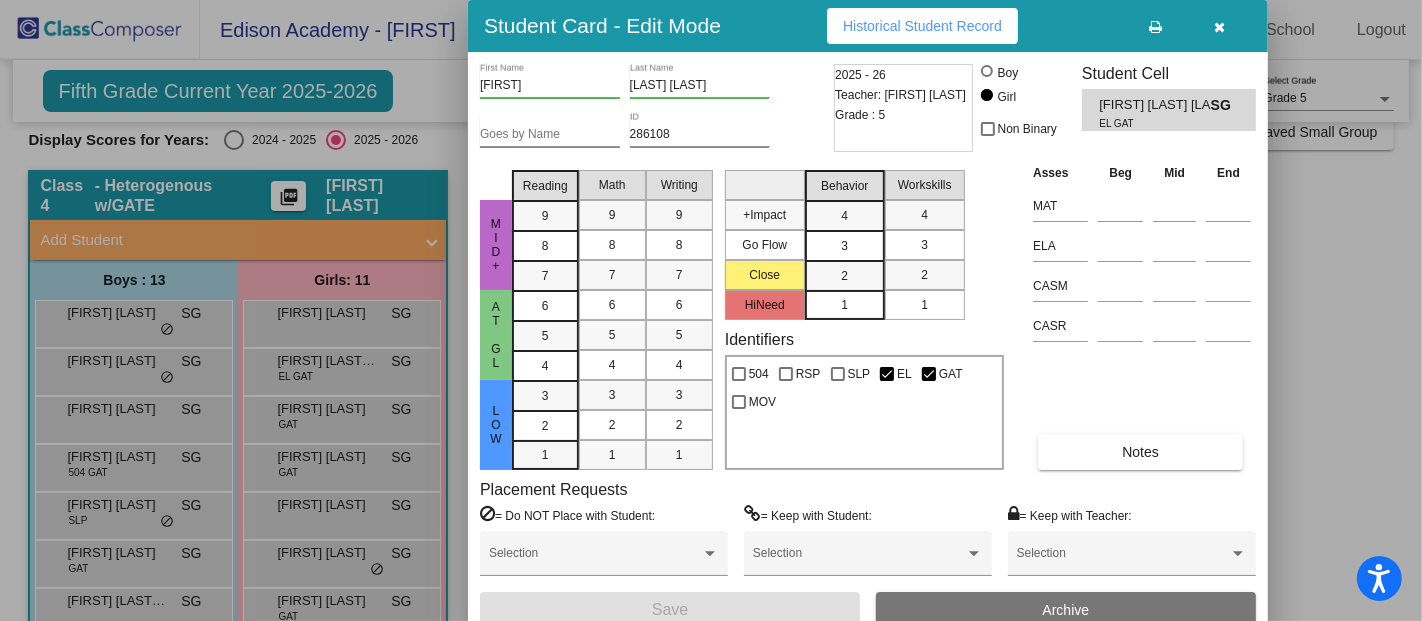 click at bounding box center [1220, 26] 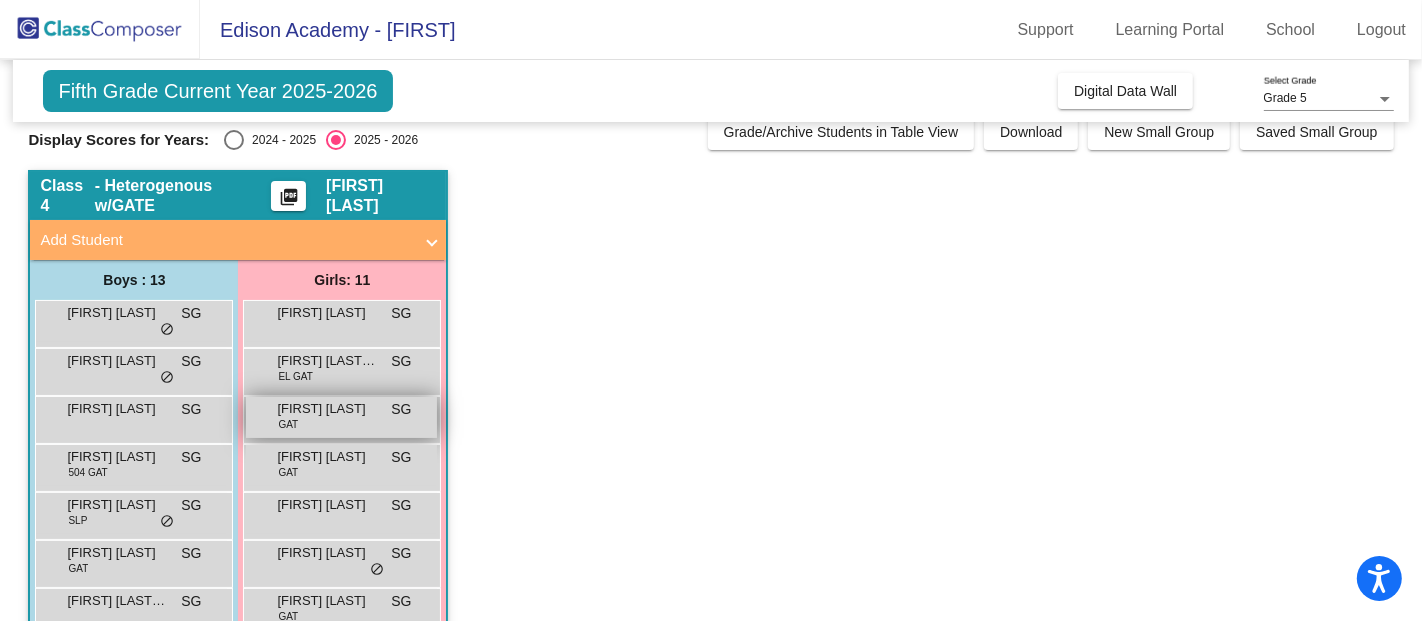 click on "Annabelle Cabrera GAT SG lock do_not_disturb_alt" at bounding box center (341, 417) 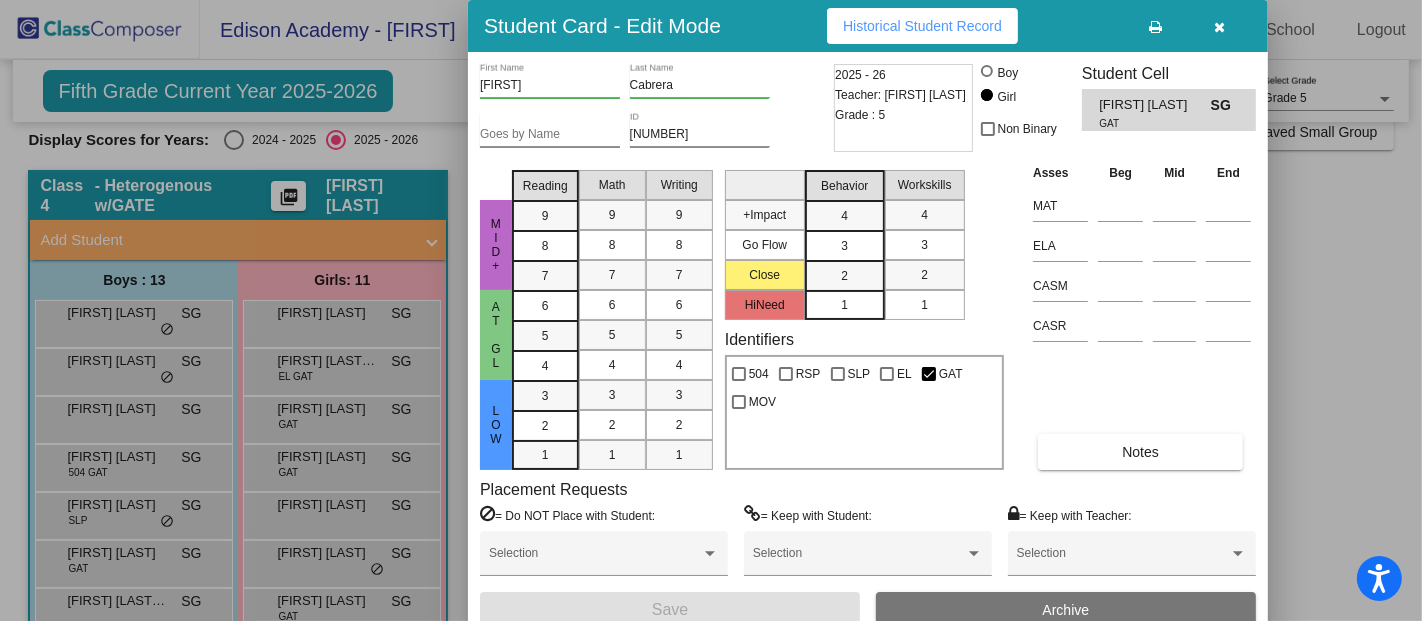 click on "Historical Student Record" at bounding box center (922, 26) 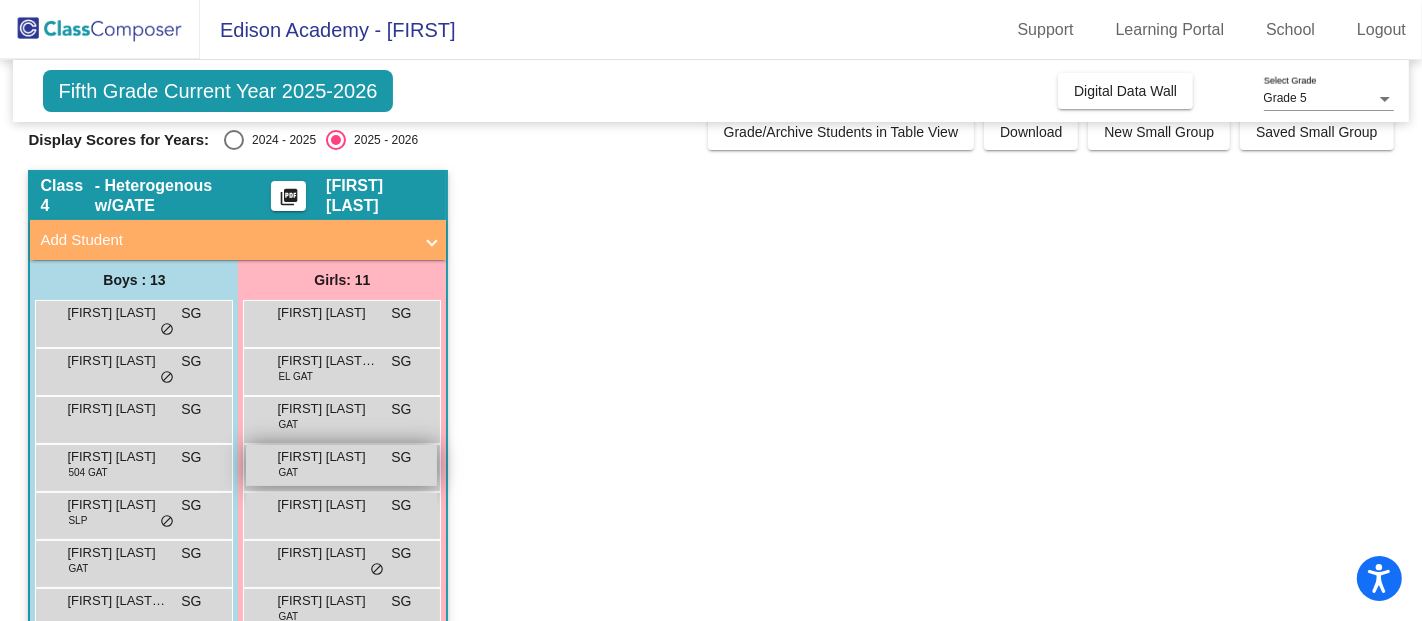 click on "Cassandra Daniel" at bounding box center [327, 457] 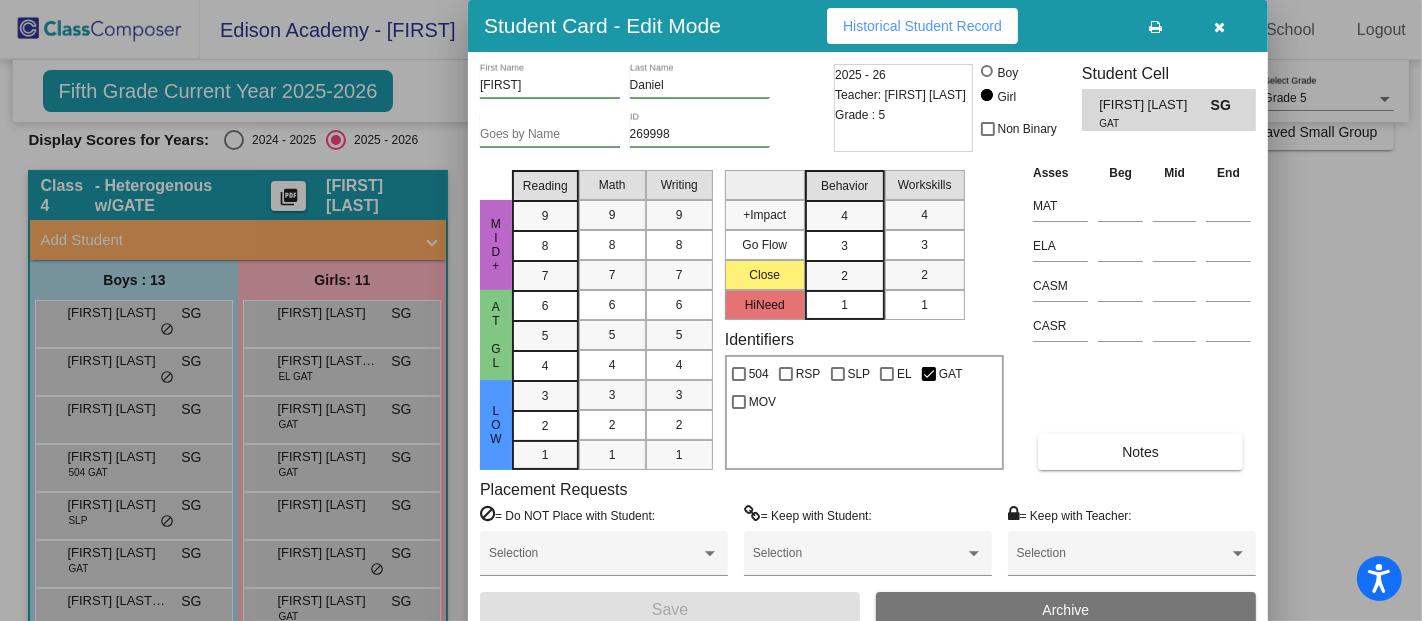 click on "Historical Student Record" at bounding box center (922, 26) 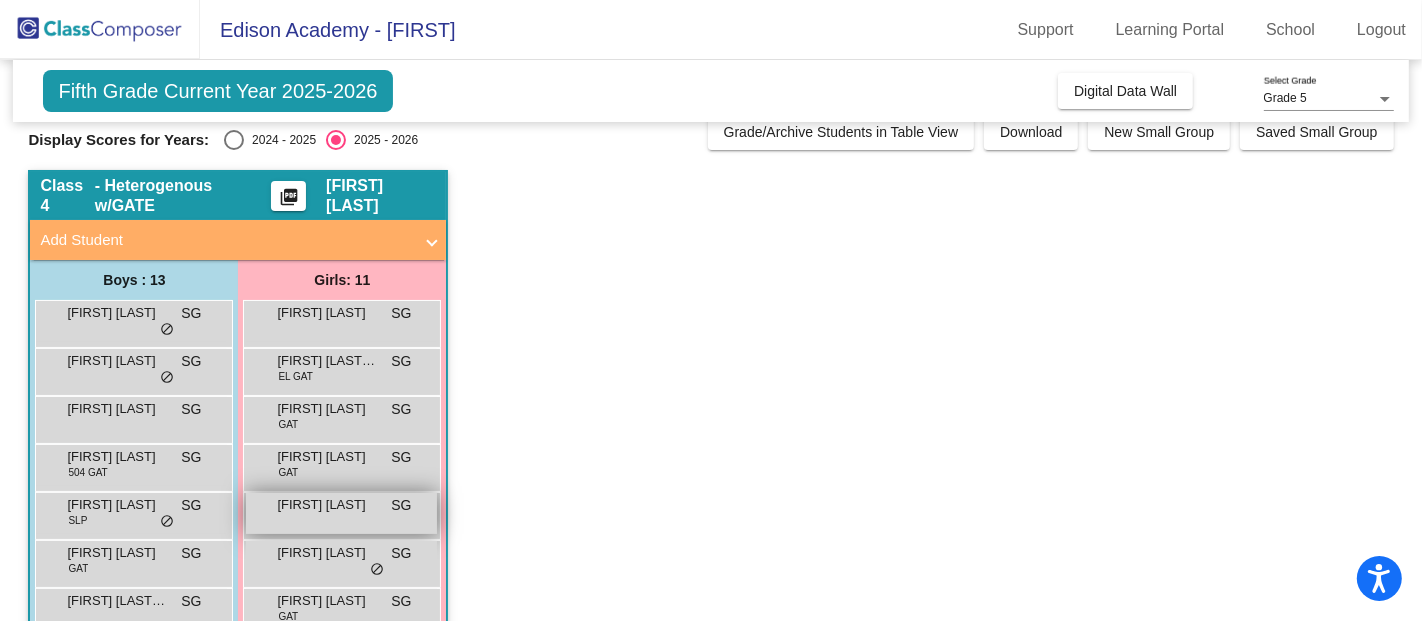 click on "Emma Stallings" at bounding box center (327, 505) 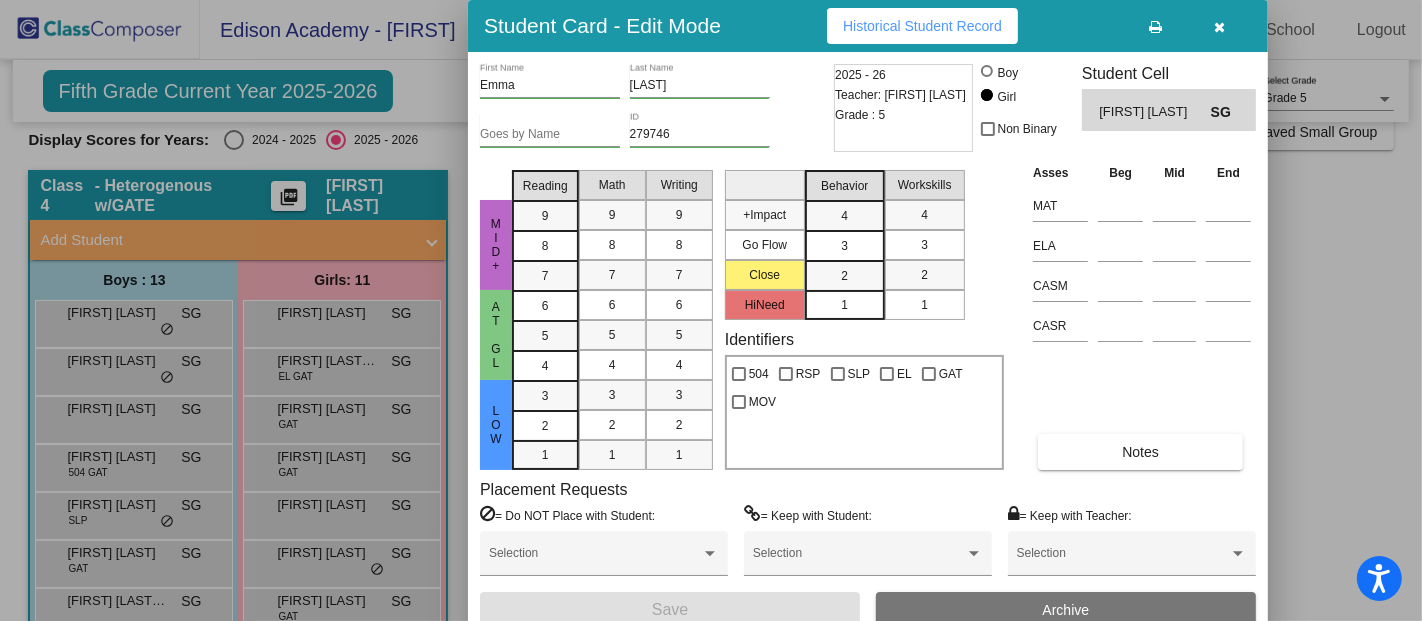 click on "Historical Student Record" at bounding box center [922, 26] 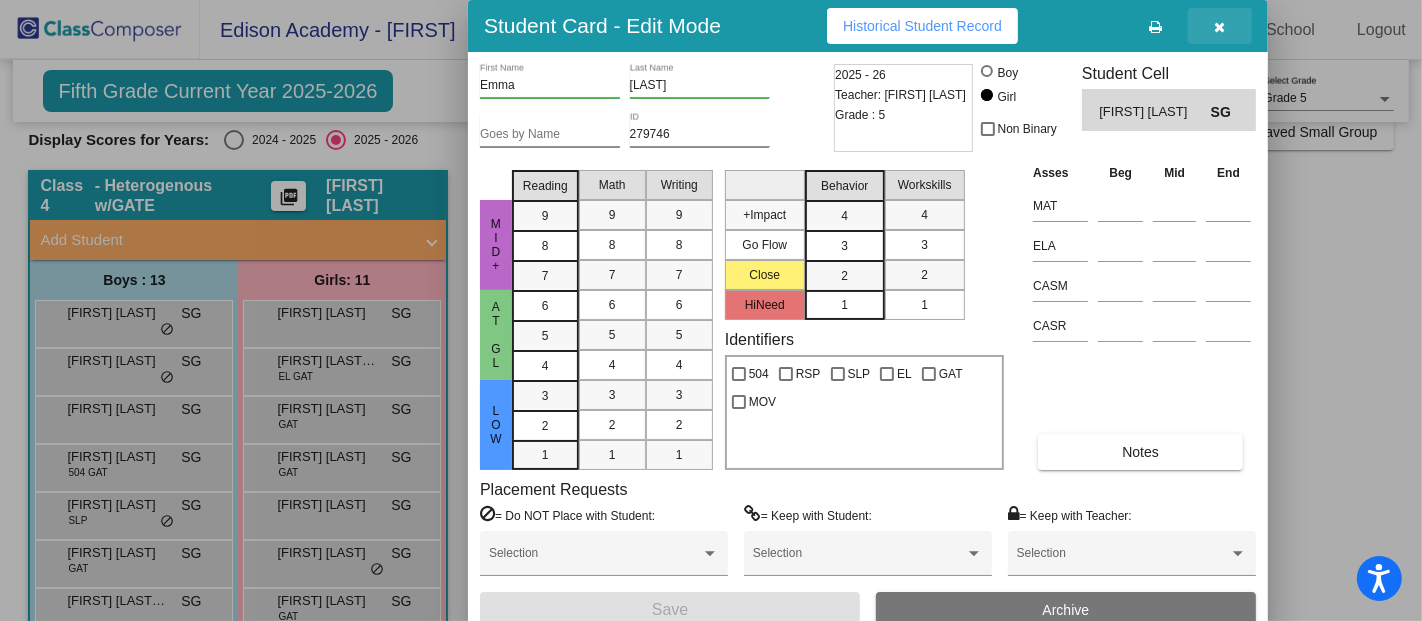 click at bounding box center (1220, 27) 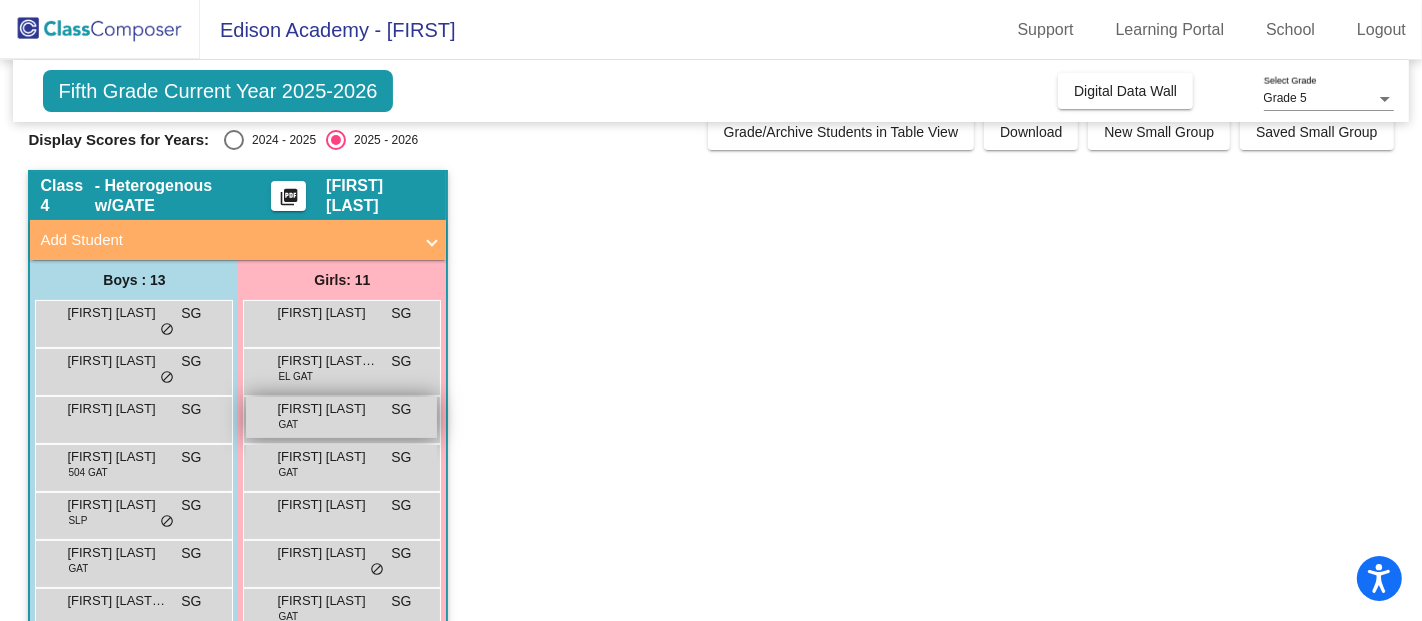 scroll, scrollTop: 242, scrollLeft: 0, axis: vertical 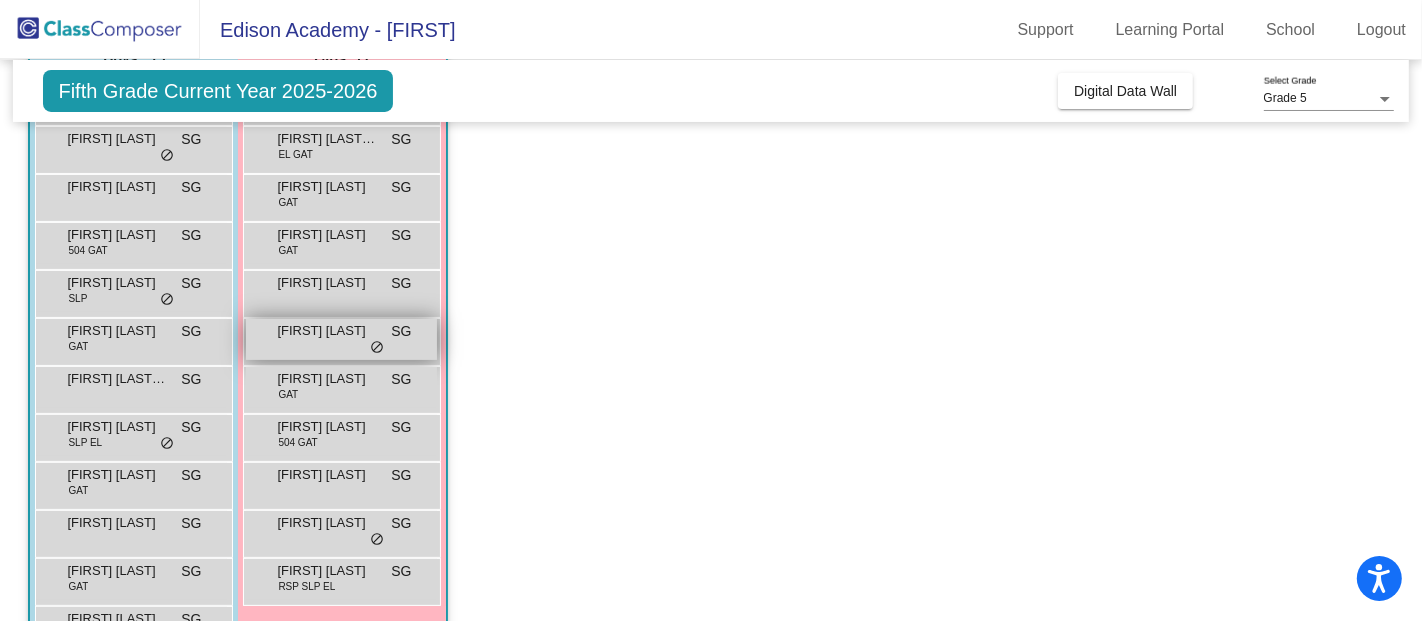 click on "Eva Ramirez" at bounding box center (327, 331) 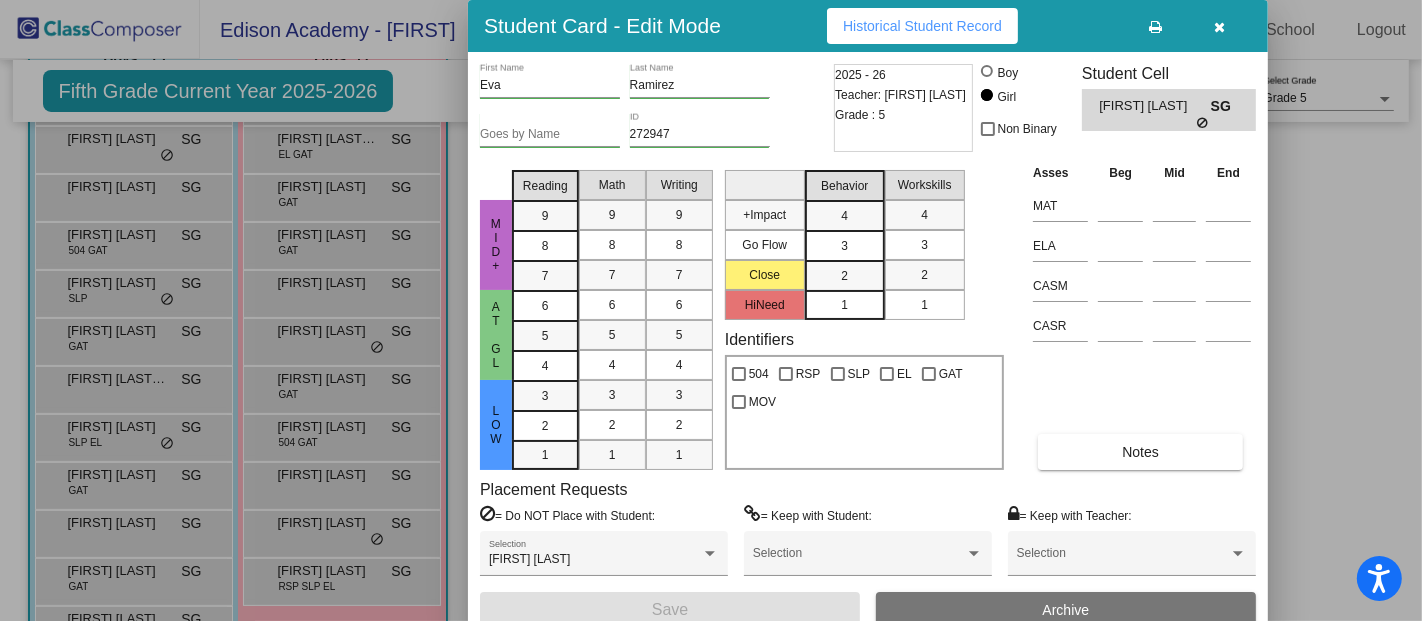 click on "Historical Student Record" at bounding box center (922, 26) 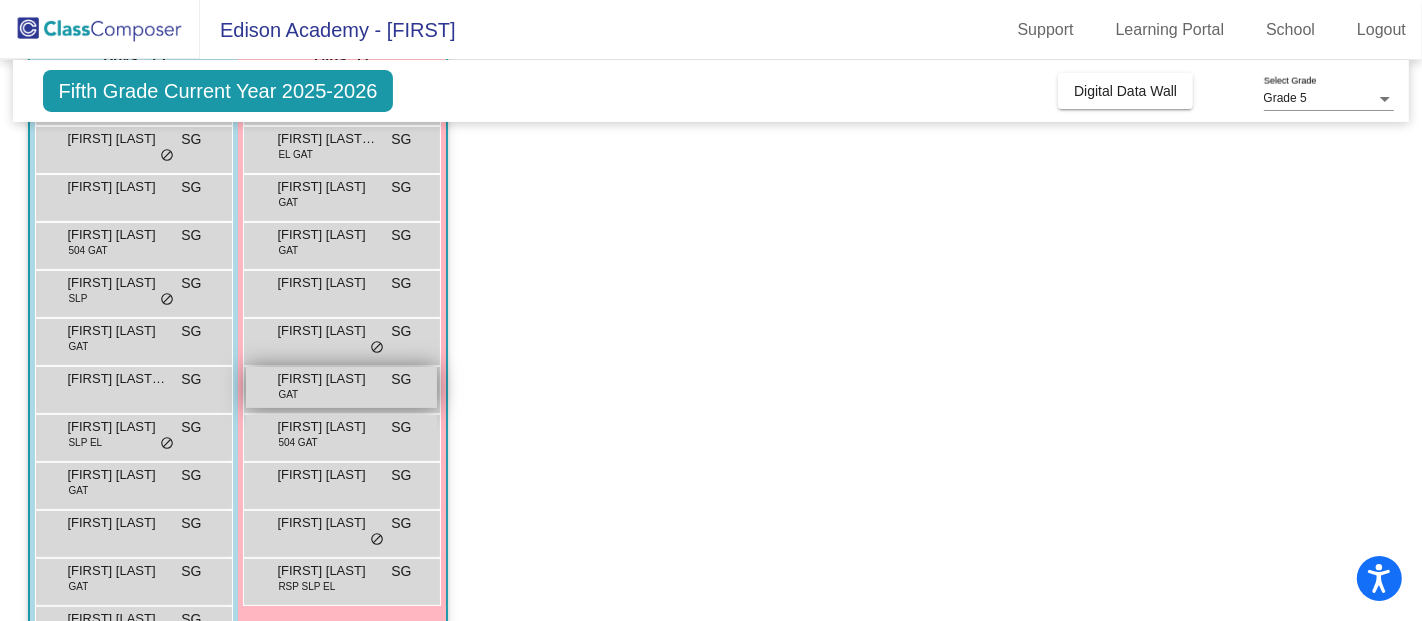 click on "Kaiyah Garcia" at bounding box center (327, 379) 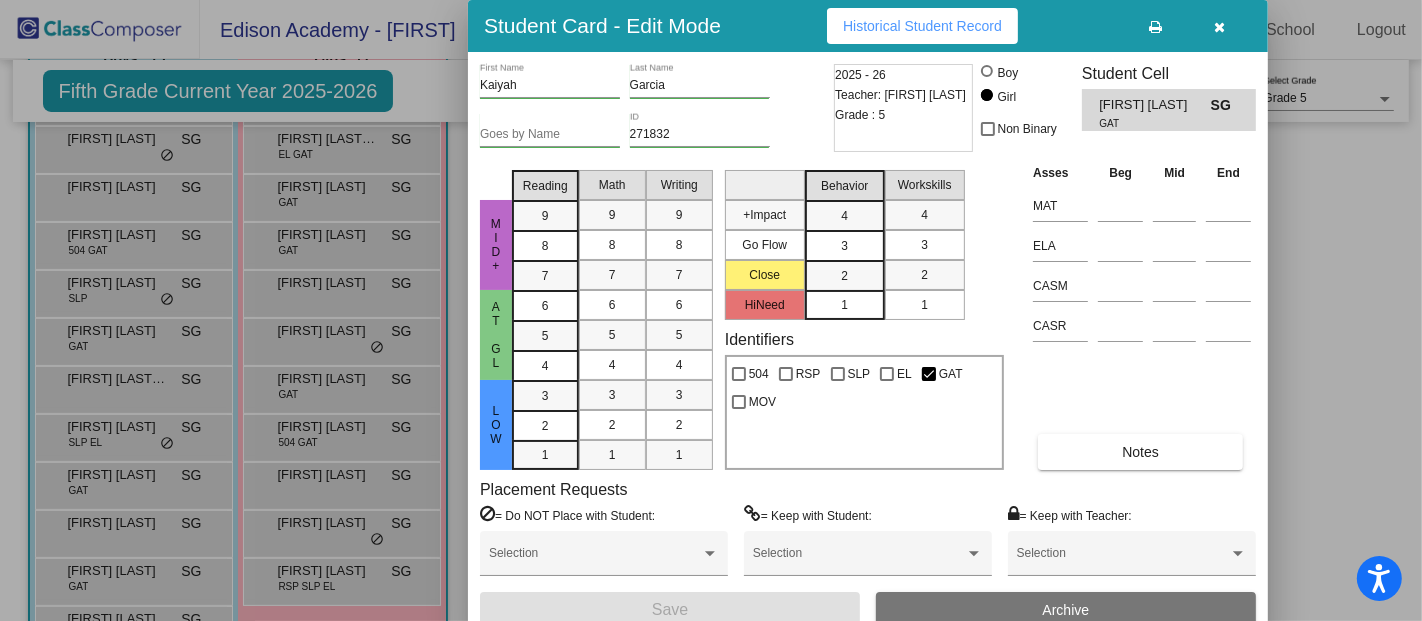 click on "Historical Student Record" at bounding box center (922, 26) 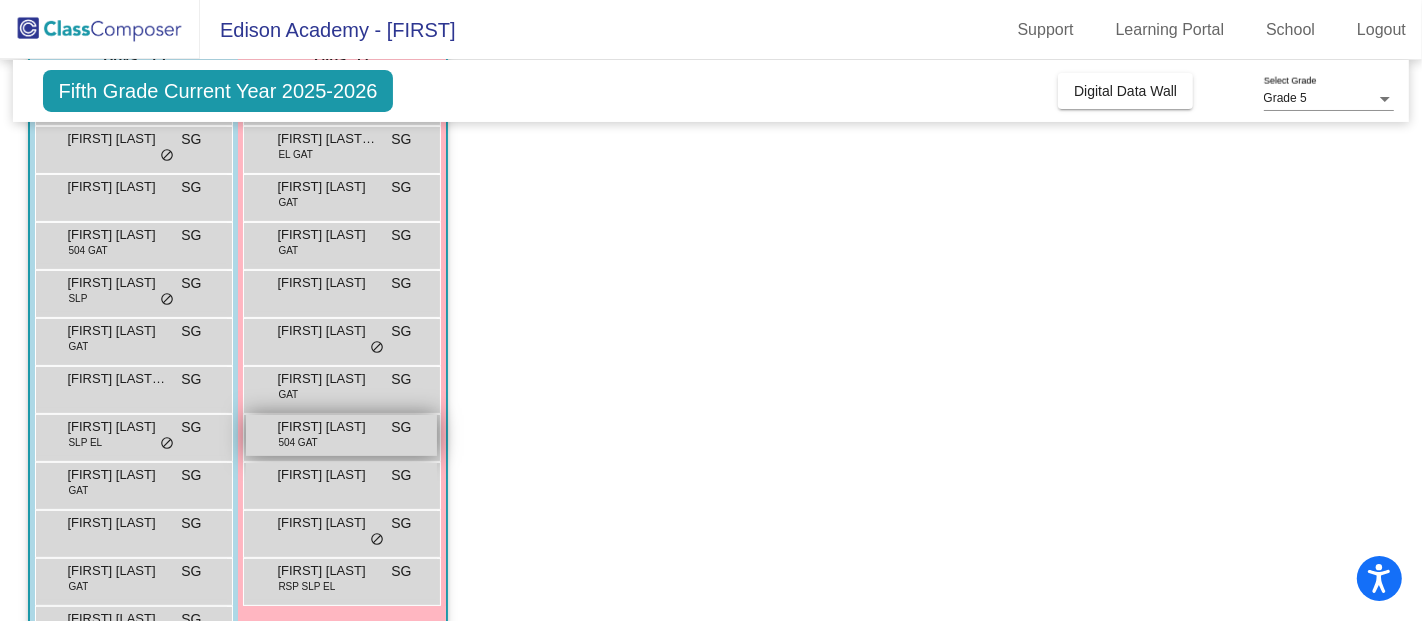 click on "Madison Beeson" at bounding box center [327, 427] 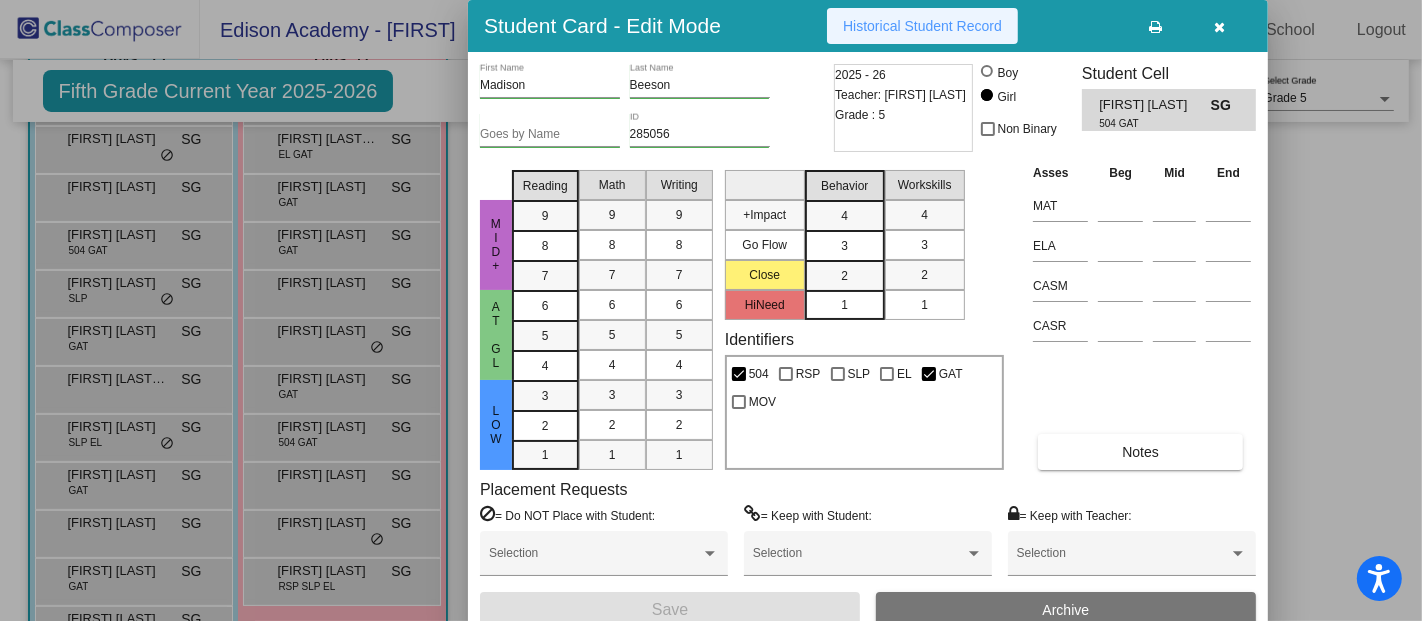 click on "Historical Student Record" at bounding box center (922, 26) 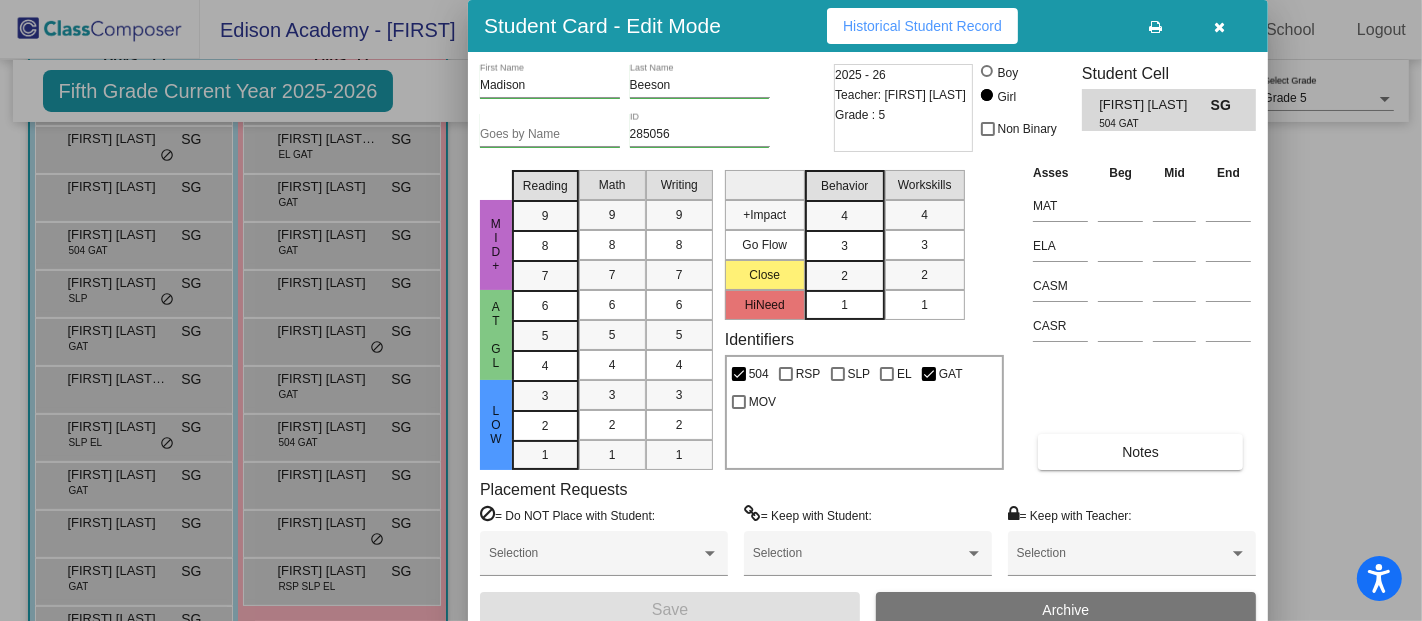 click at bounding box center [1220, 27] 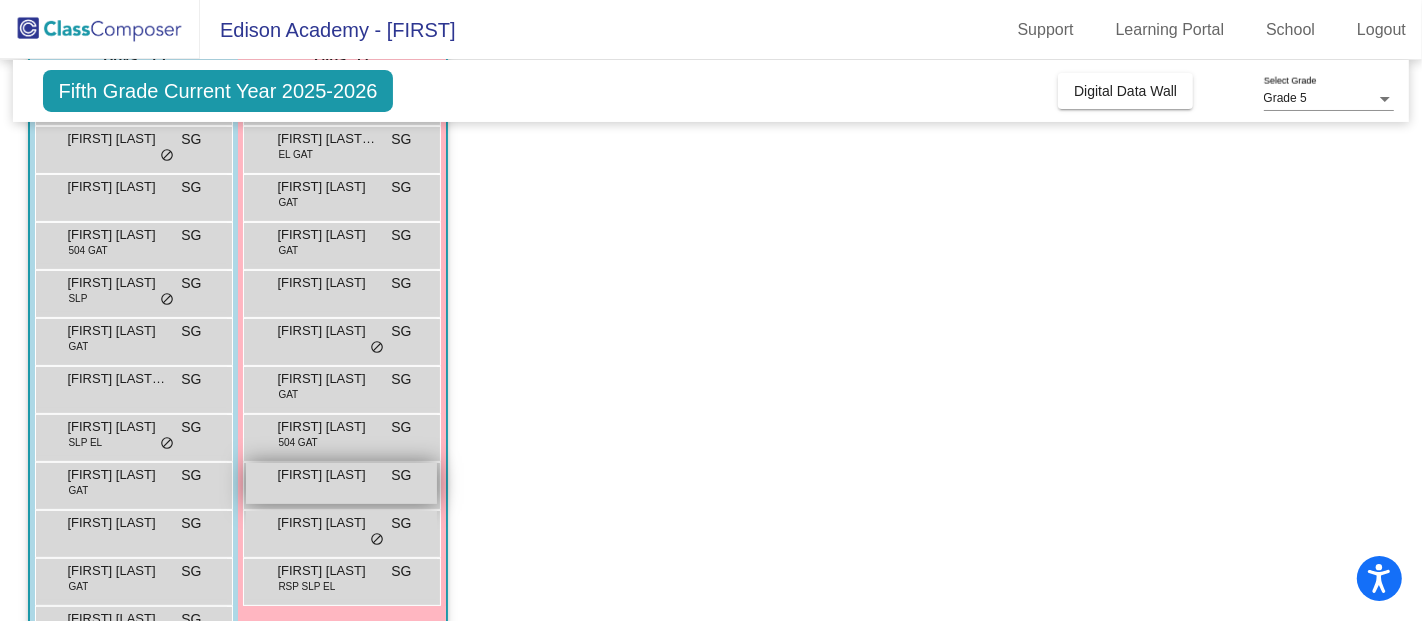 click on "Mila Ramirez" at bounding box center (327, 475) 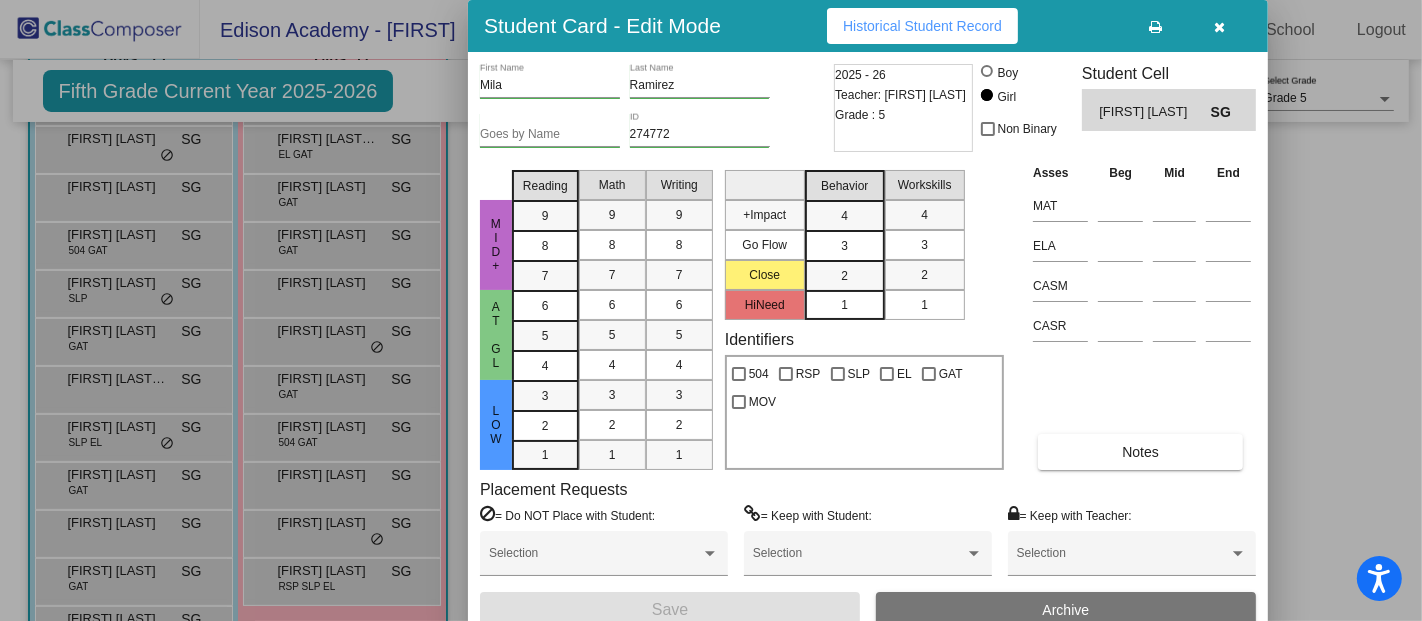 click on "Historical Student Record" at bounding box center [922, 26] 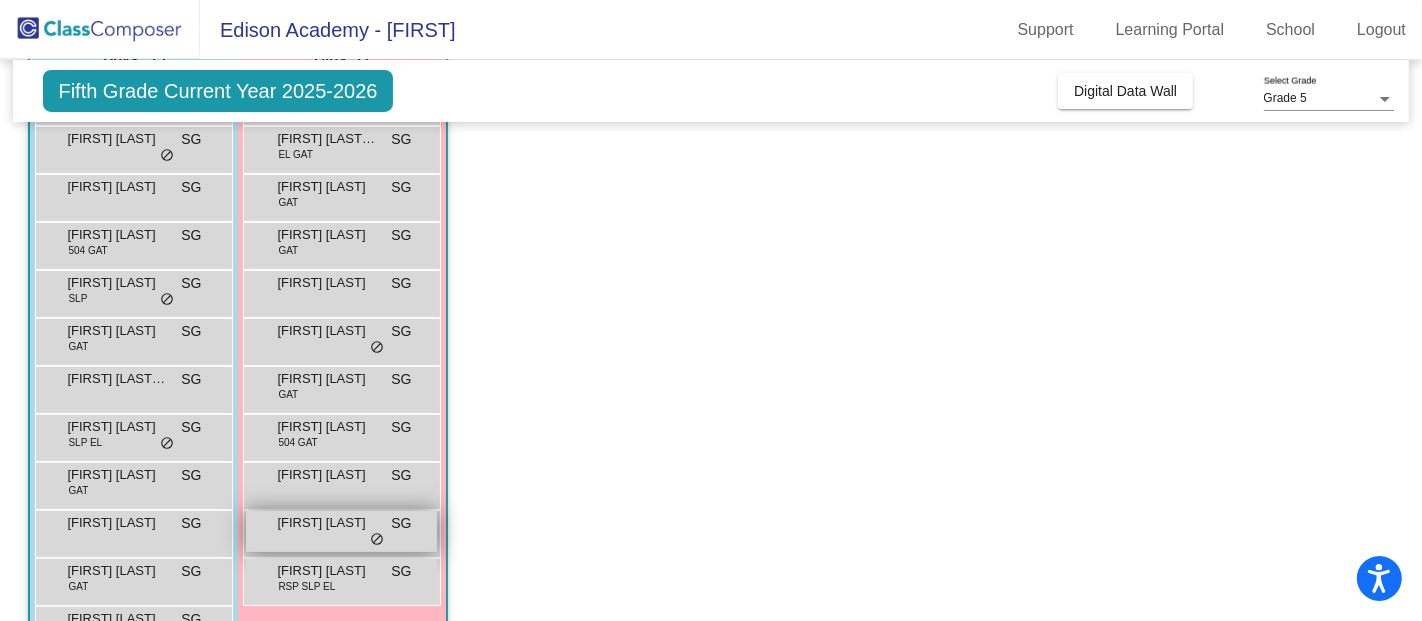 scroll, scrollTop: 353, scrollLeft: 0, axis: vertical 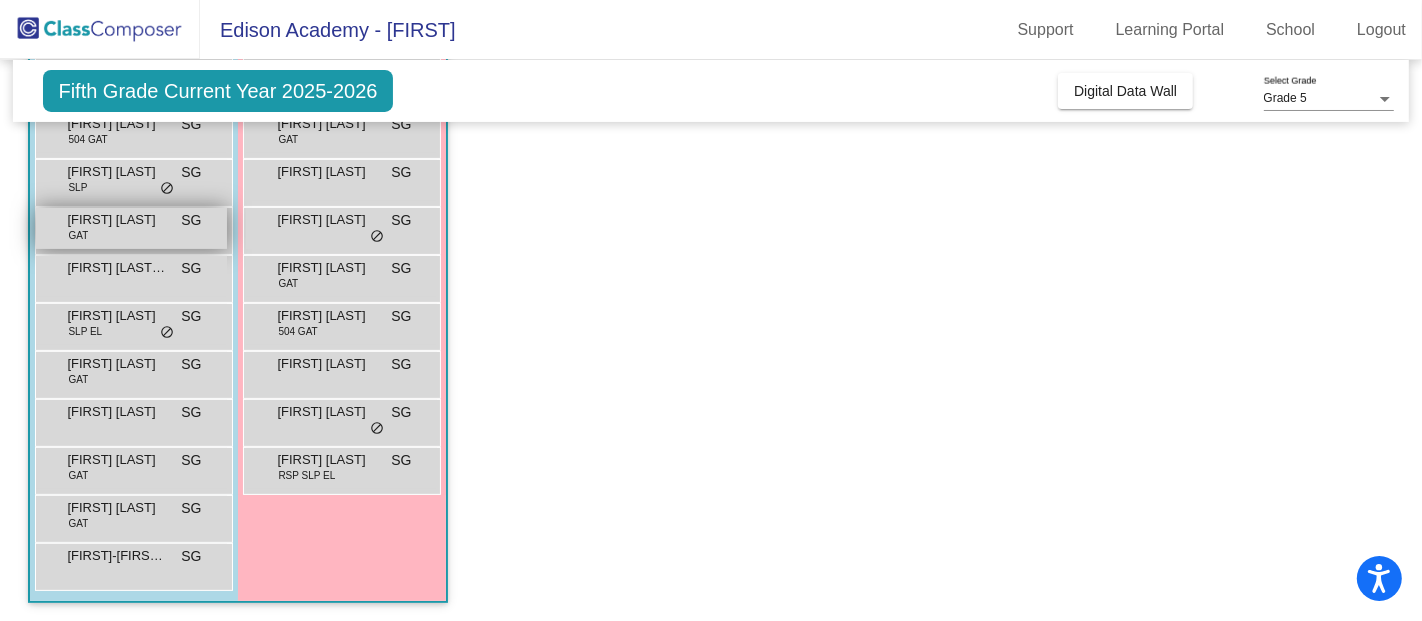 click on "Evan Gutierrez" at bounding box center (117, 220) 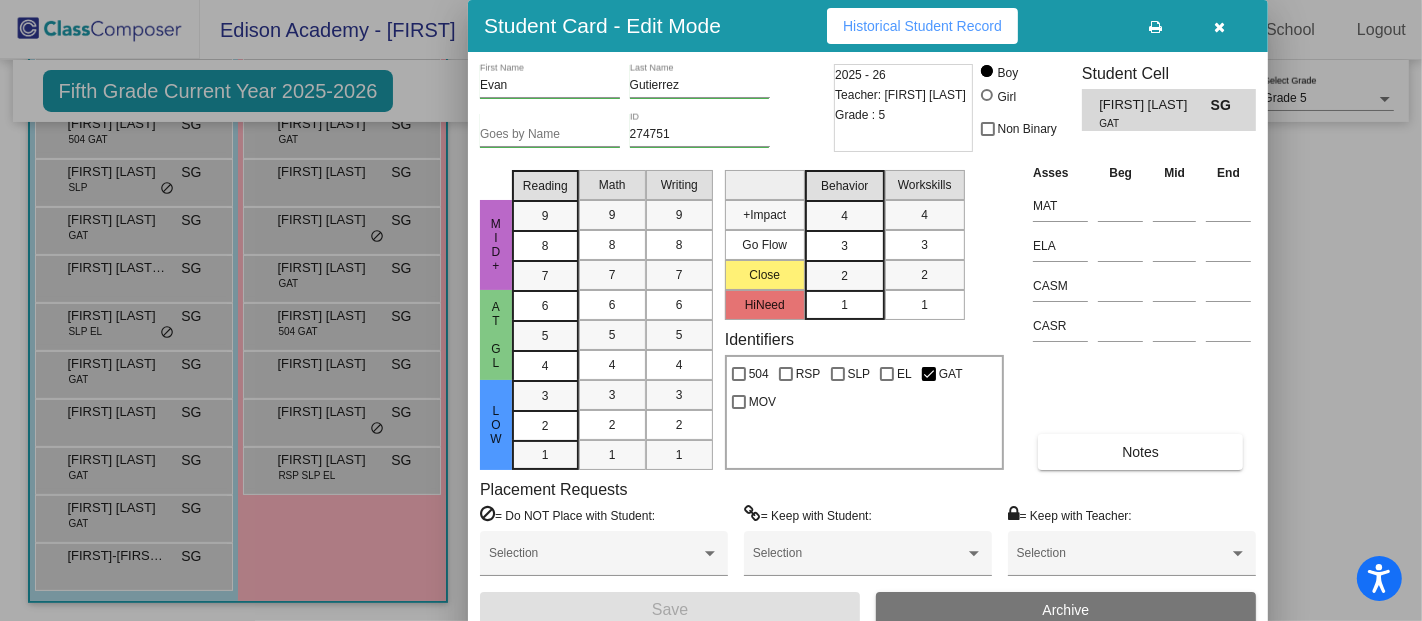 click on "Historical Student Record" at bounding box center [922, 26] 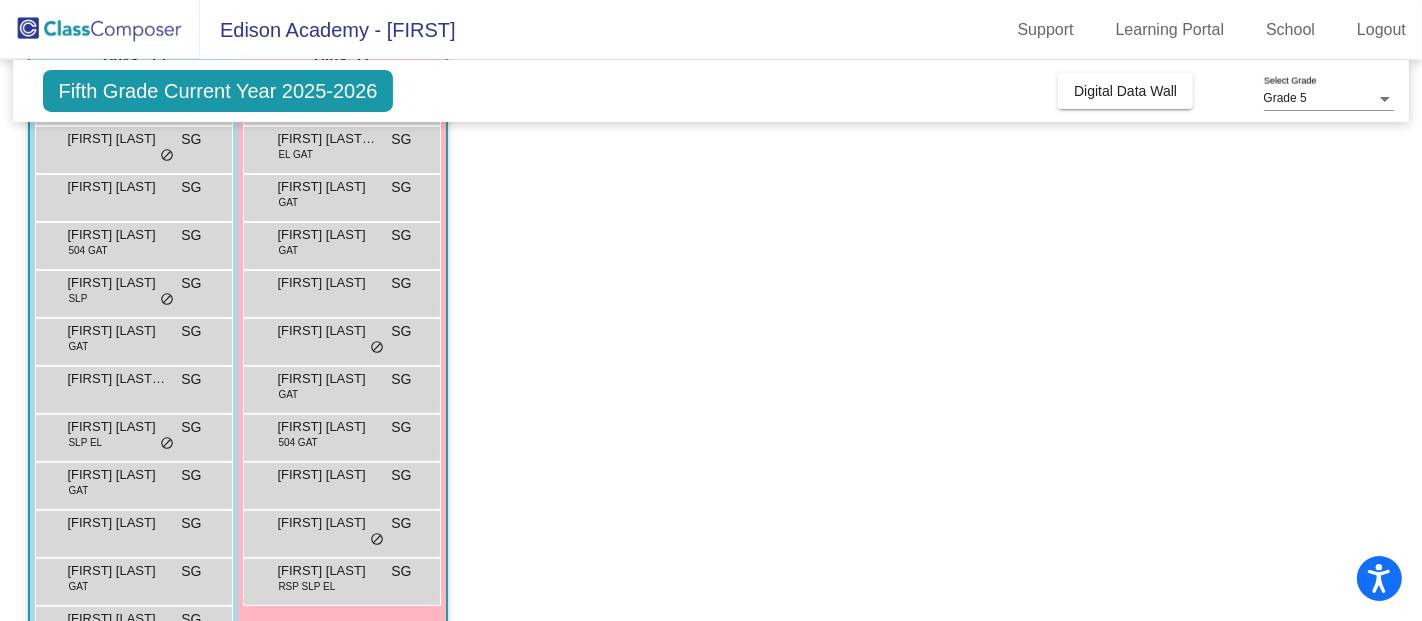 scroll, scrollTop: 353, scrollLeft: 0, axis: vertical 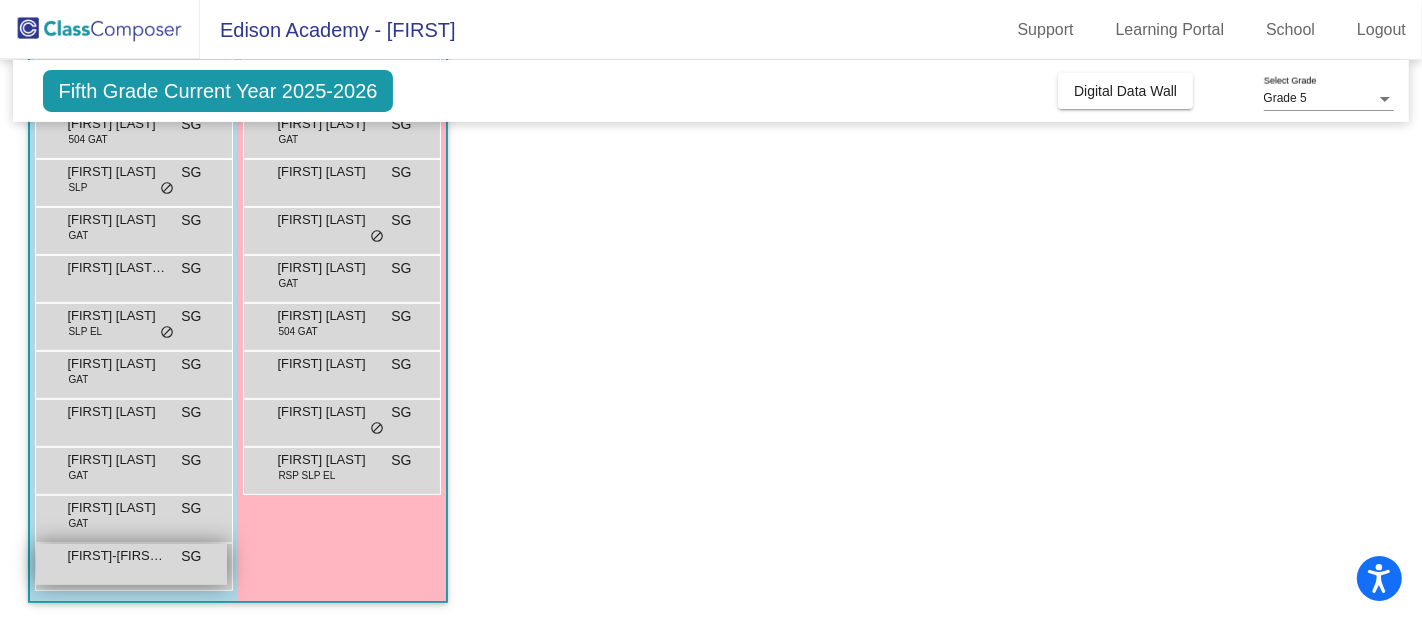 click on "Noah-Rey Alcala SG lock do_not_disturb_alt" at bounding box center [131, 564] 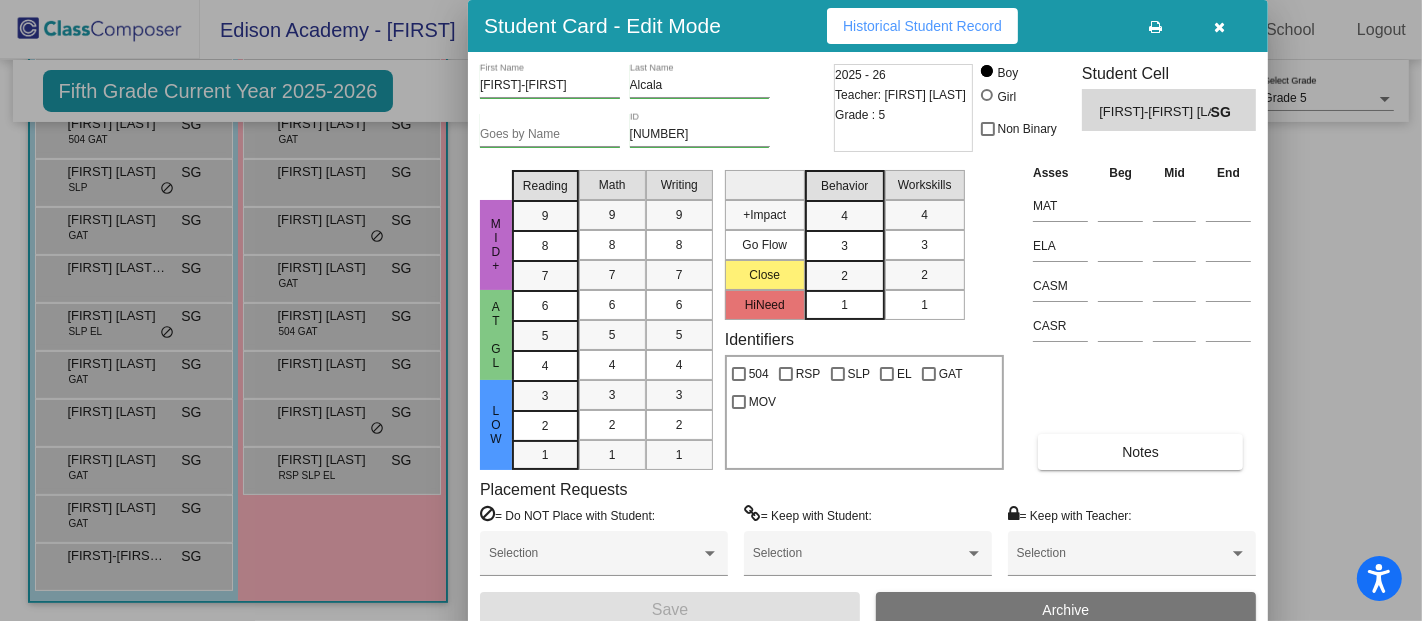 click on "Historical Student Record" at bounding box center [922, 26] 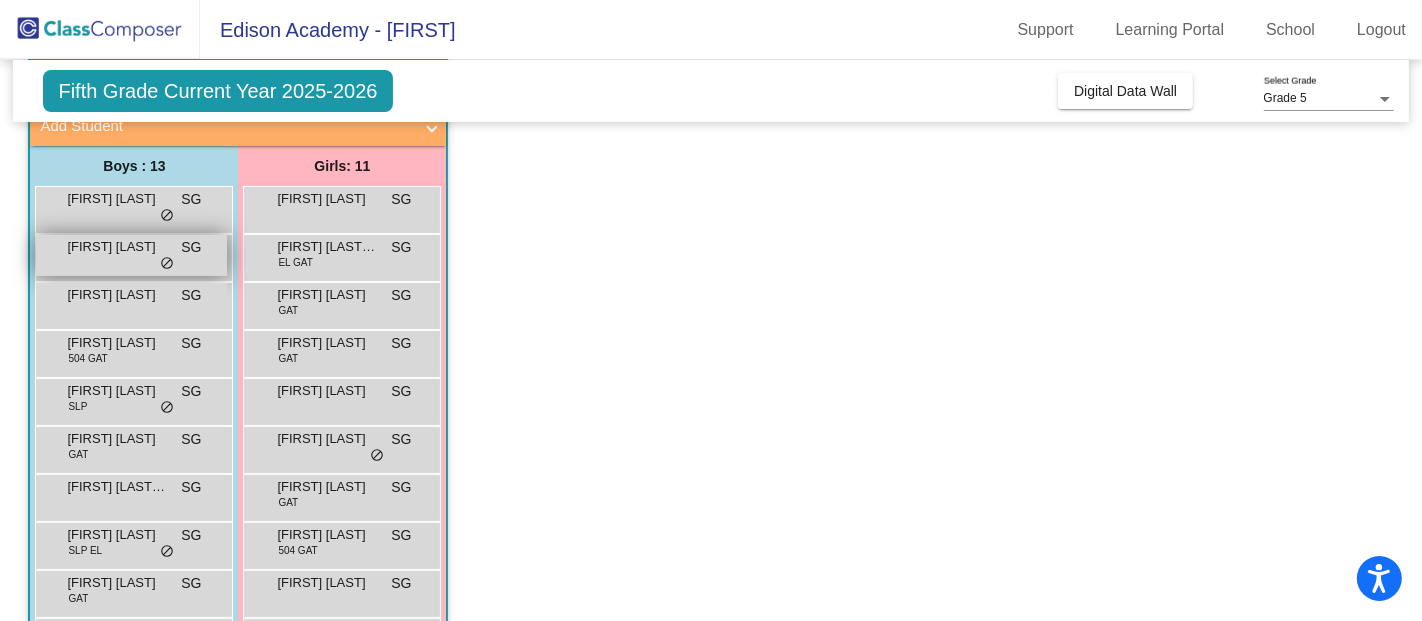scroll, scrollTop: 20, scrollLeft: 0, axis: vertical 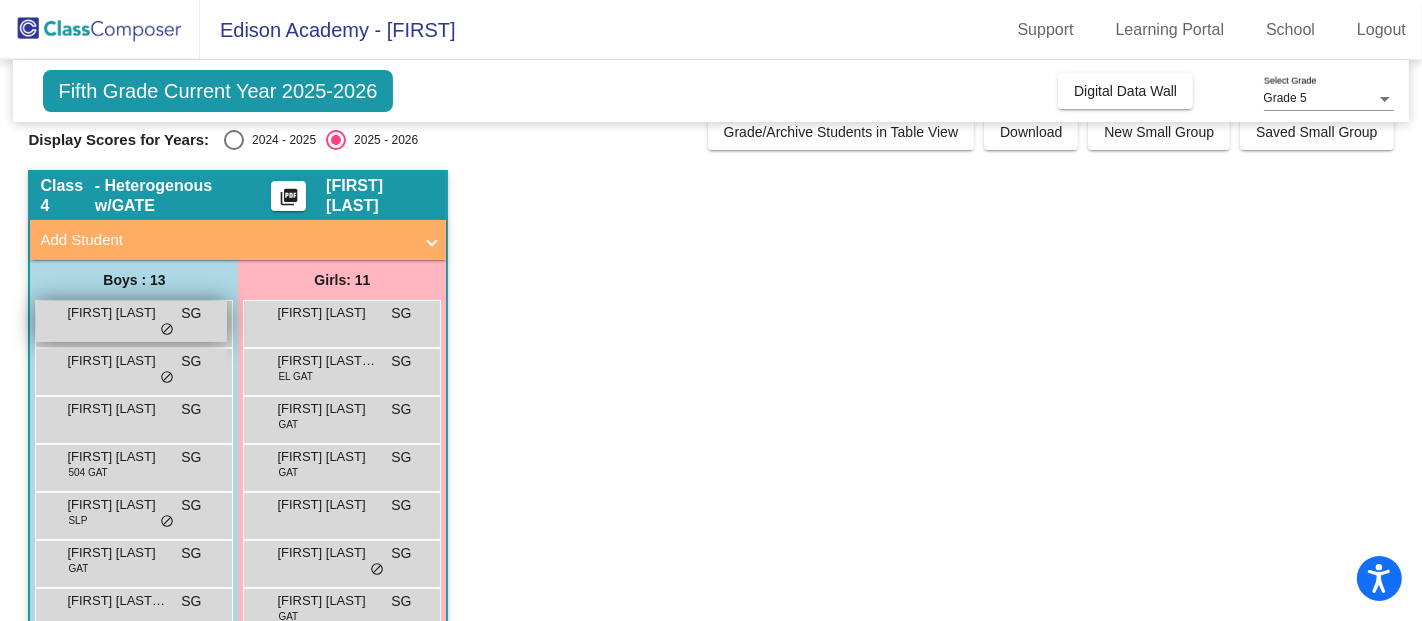 click on "Aiden Romo SG lock do_not_disturb_alt" at bounding box center (131, 321) 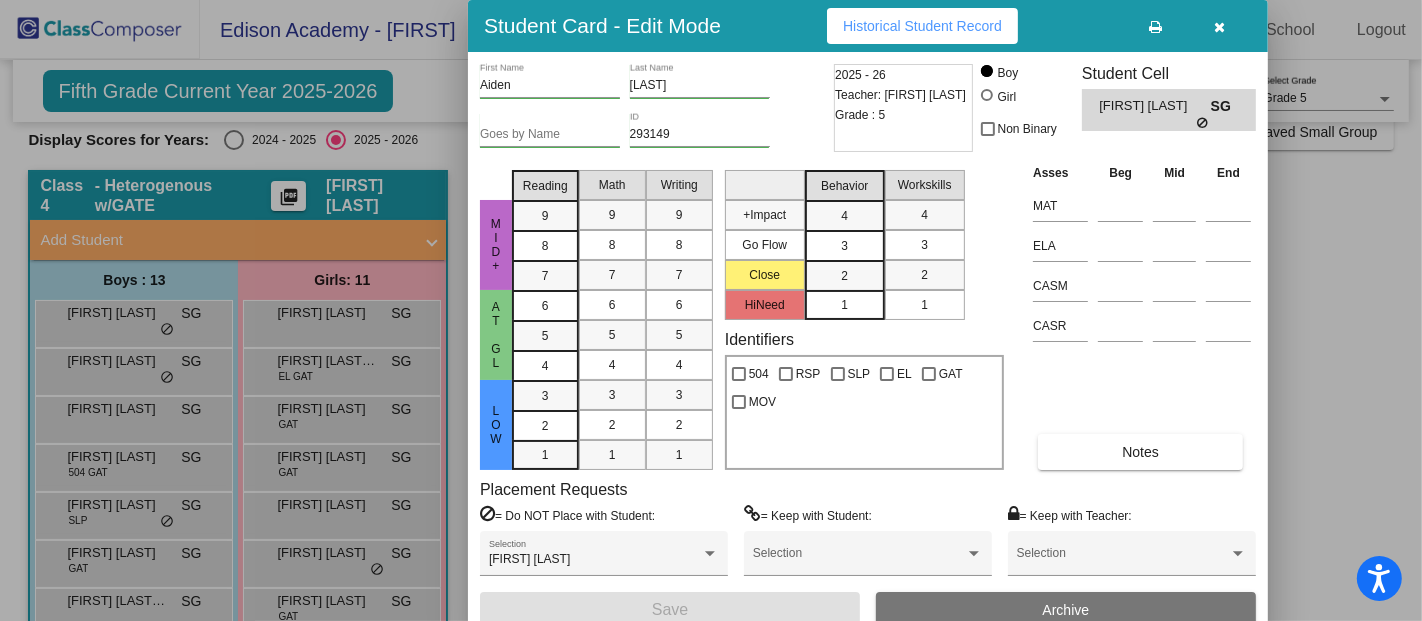 click on "Historical Student Record" at bounding box center [922, 26] 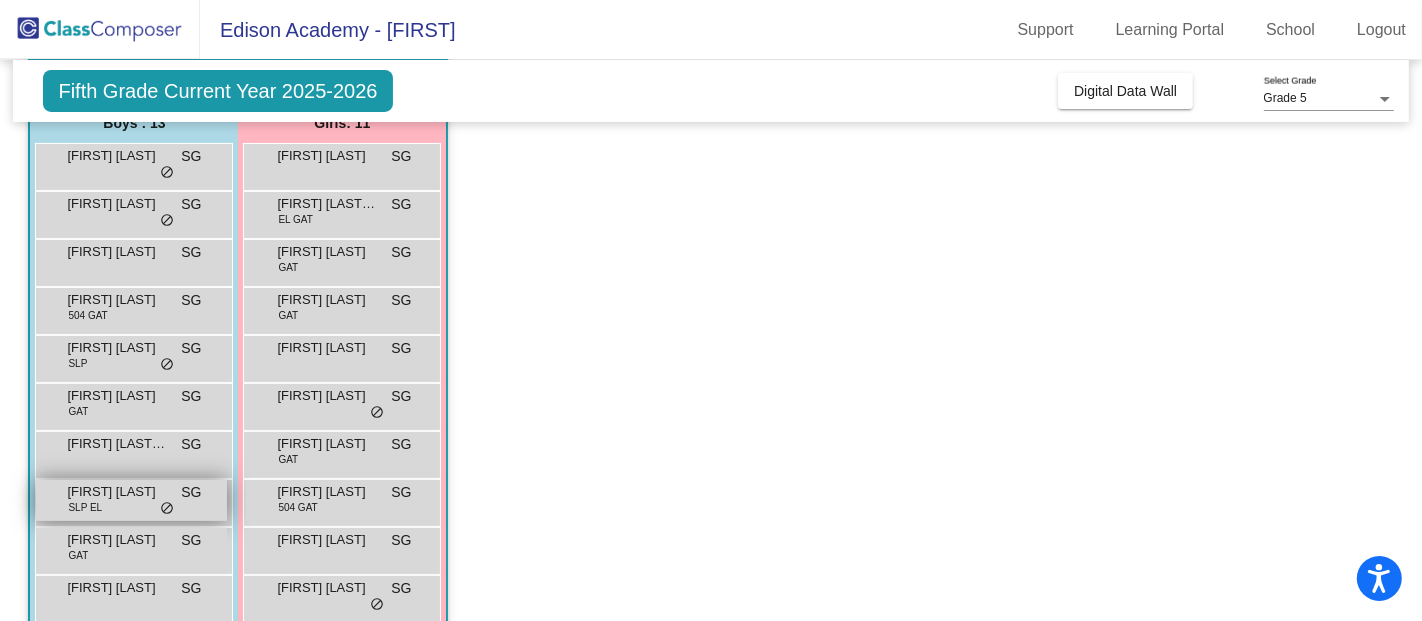 scroll, scrollTop: 131, scrollLeft: 0, axis: vertical 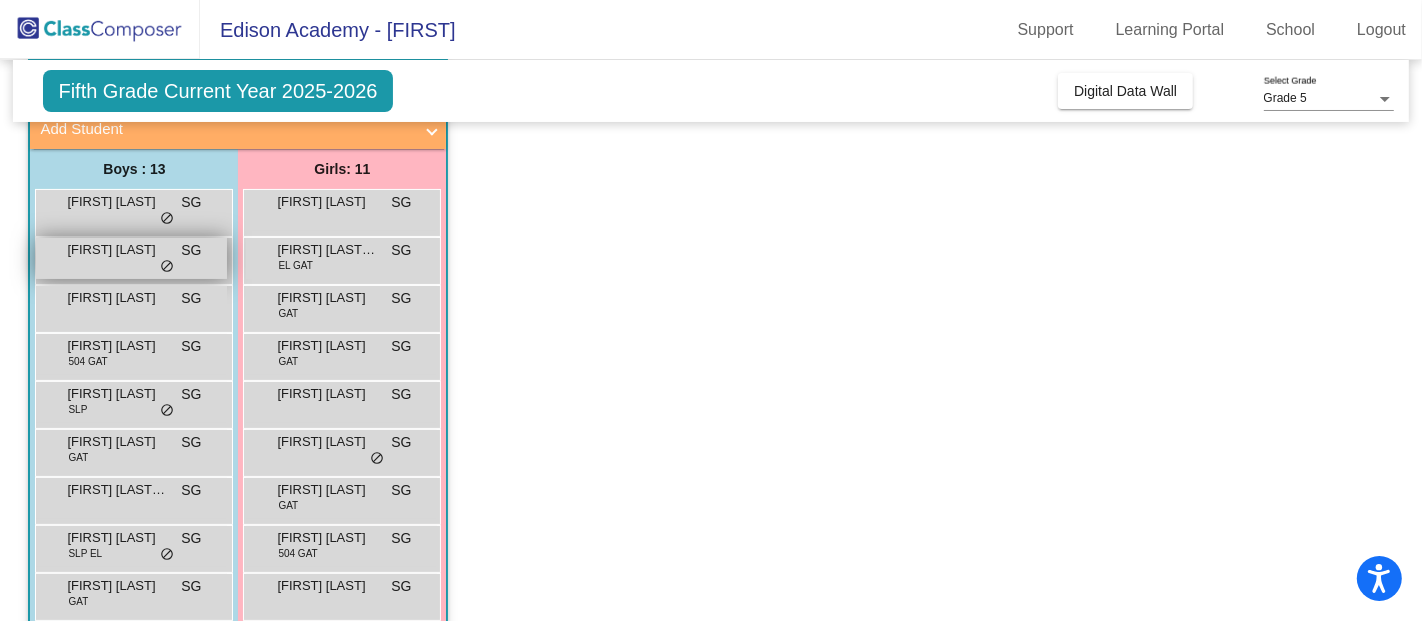 click on "Andrew Ruiz SG lock do_not_disturb_alt" at bounding box center [131, 258] 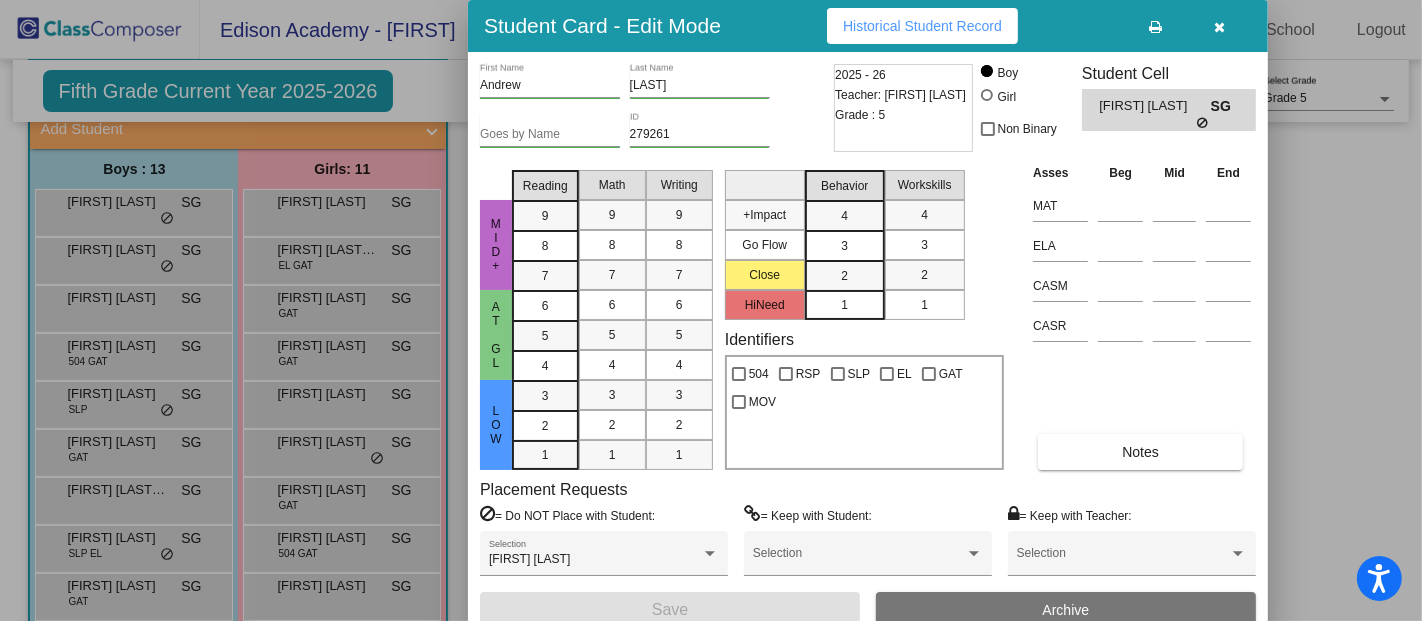 click on "Historical Student Record" at bounding box center [922, 26] 